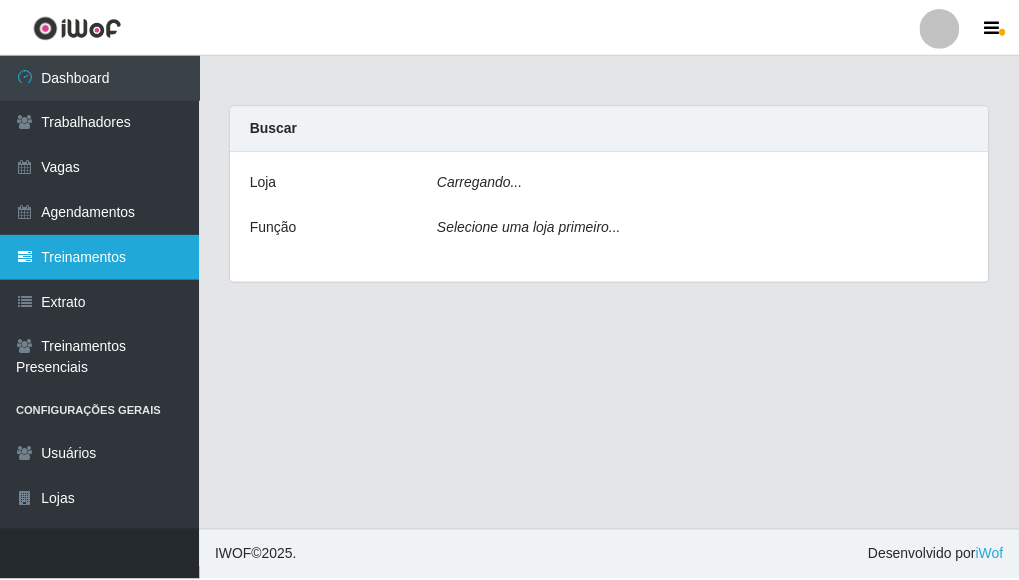 scroll, scrollTop: 0, scrollLeft: 0, axis: both 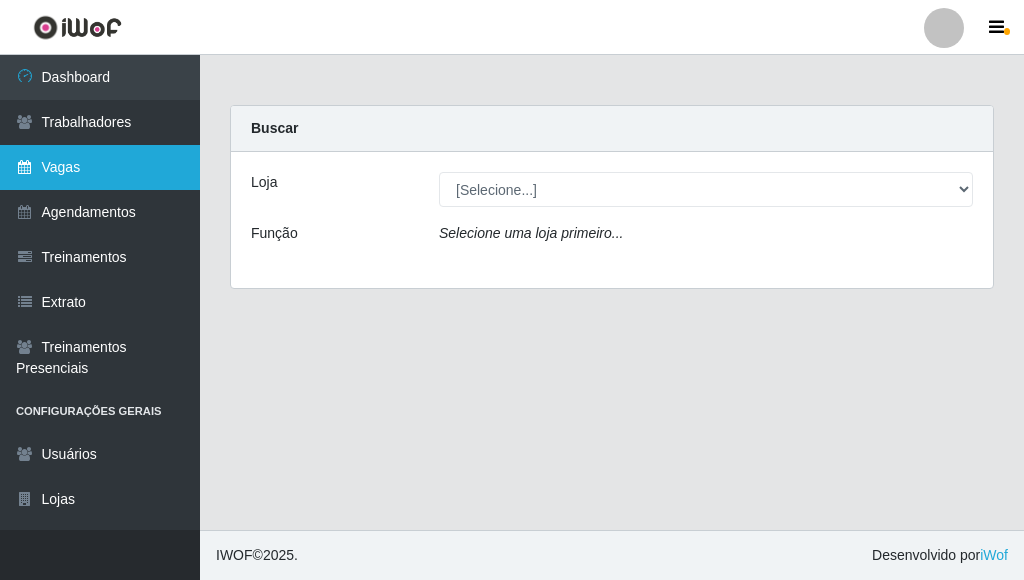 click on "Vagas" at bounding box center [100, 167] 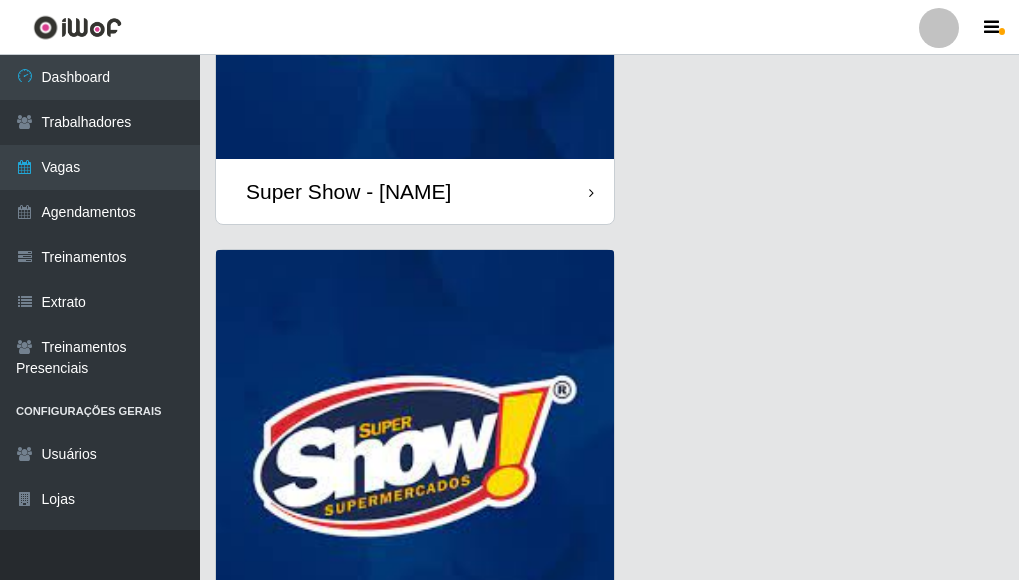 scroll, scrollTop: 400, scrollLeft: 0, axis: vertical 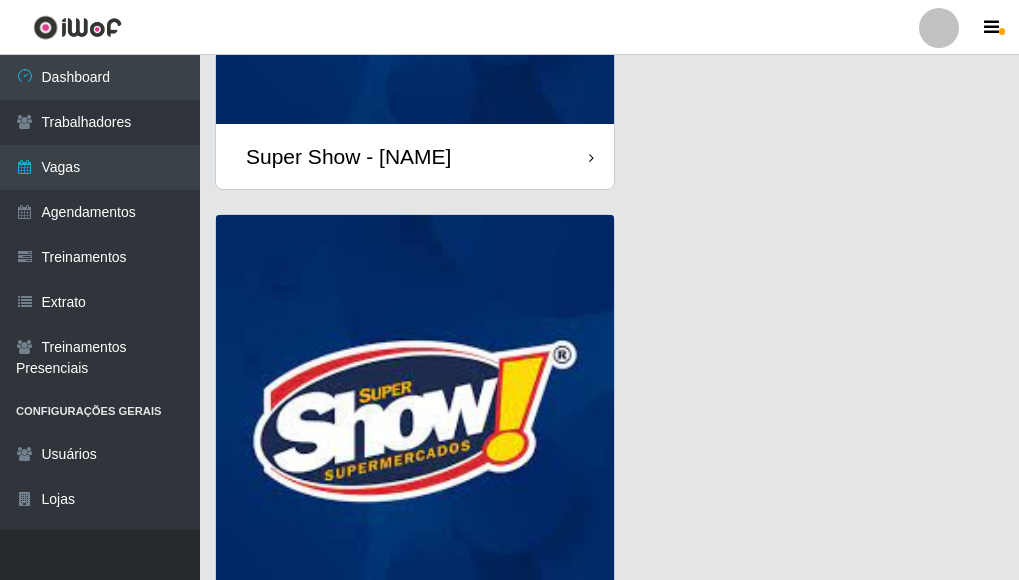 click at bounding box center [415, 414] 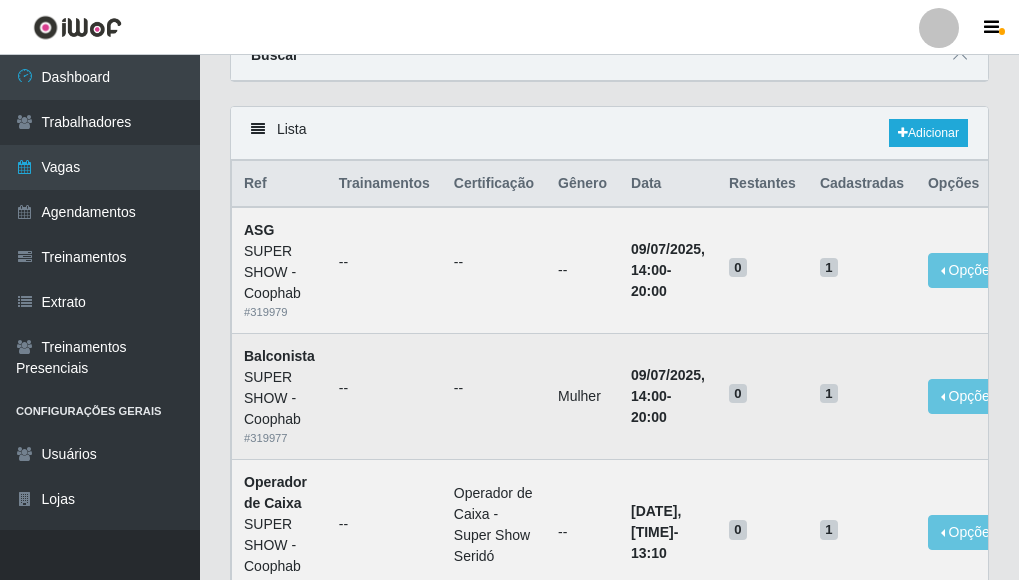 scroll, scrollTop: 0, scrollLeft: 0, axis: both 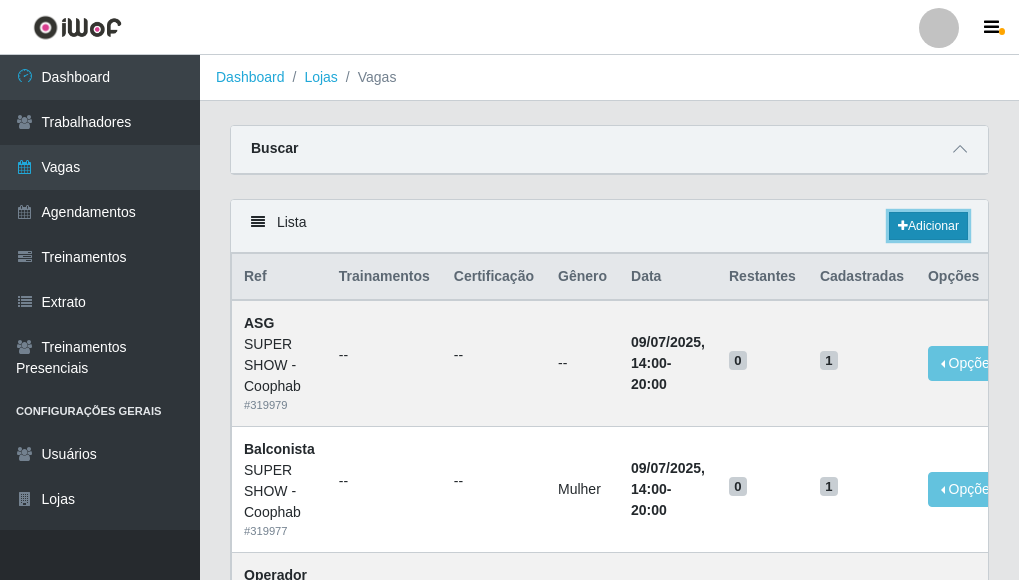 click on "Adicionar" at bounding box center (928, 226) 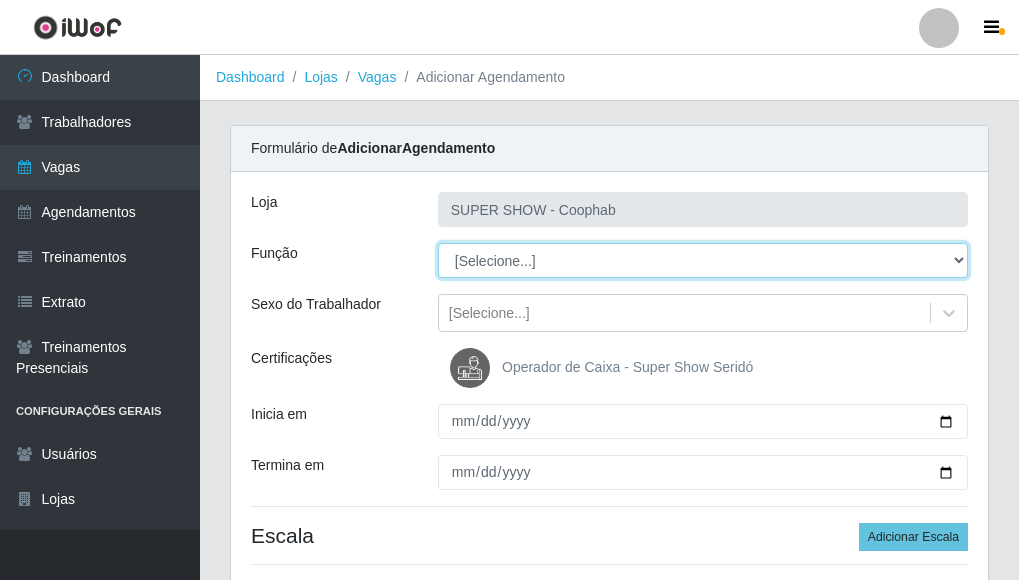click on "[Selecione...] ASG ASG + ASG ++ Auxiliar de Estacionamento Auxiliar de Estacionamento + Auxiliar de Estacionamento ++ Balconista Balconista + Balconista ++ Embalador Embalador + Embalador ++ Operador de Caixa Operador de Caixa + Operador de Caixa ++ Repositor  Repositor + Repositor ++" at bounding box center (703, 260) 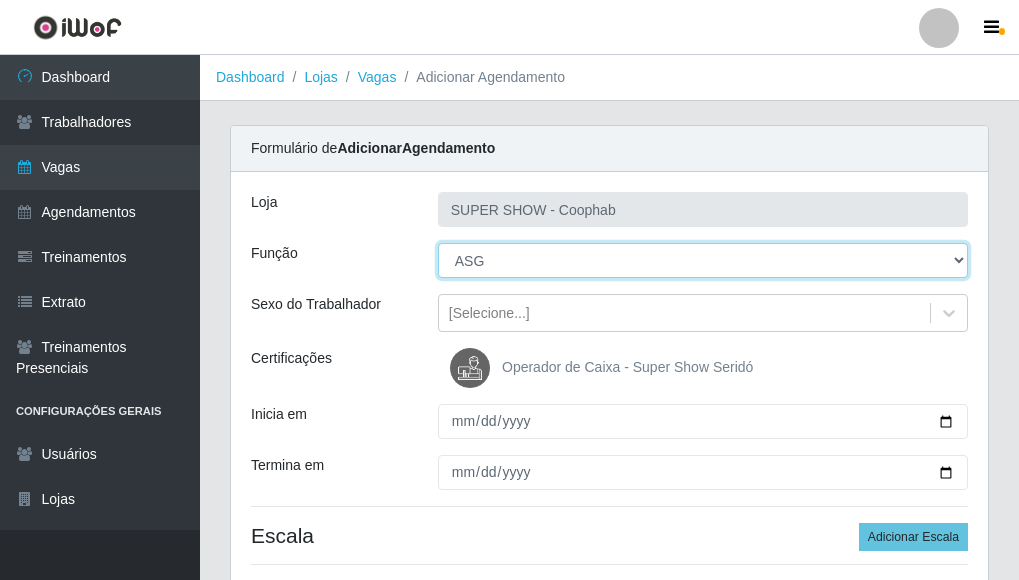 click on "[Selecione...] ASG ASG + ASG ++ Auxiliar de Estacionamento Auxiliar de Estacionamento + Auxiliar de Estacionamento ++ Balconista Balconista + Balconista ++ Embalador Embalador + Embalador ++ Operador de Caixa Operador de Caixa + Operador de Caixa ++ Repositor  Repositor + Repositor ++" at bounding box center [703, 260] 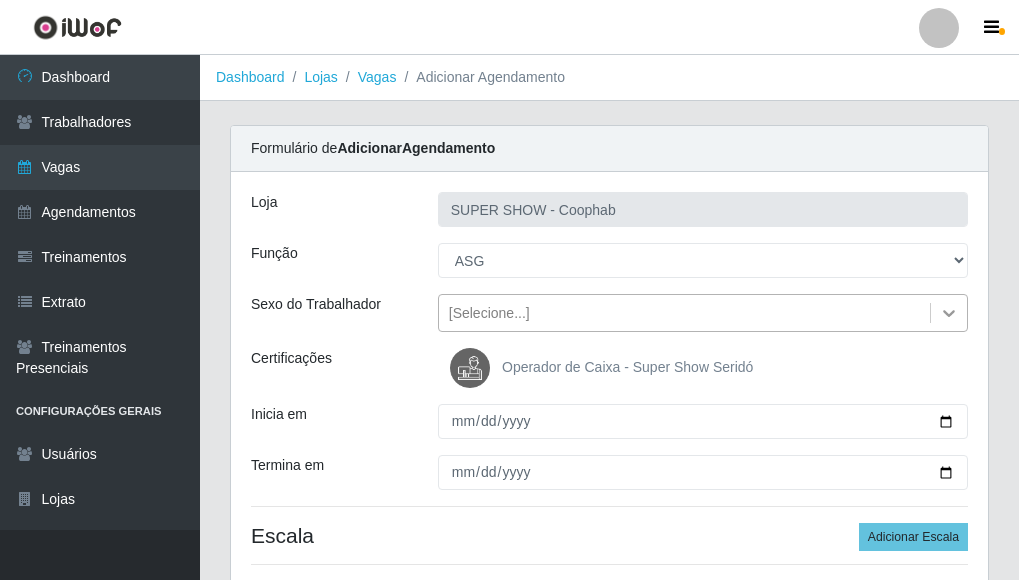 click at bounding box center (949, 313) 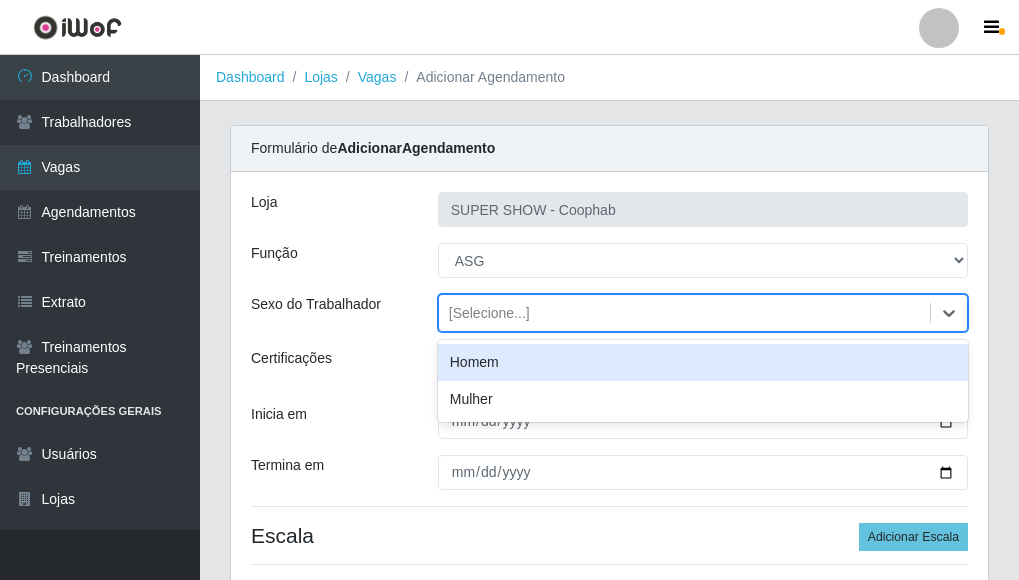 click on "Homem" at bounding box center [703, 362] 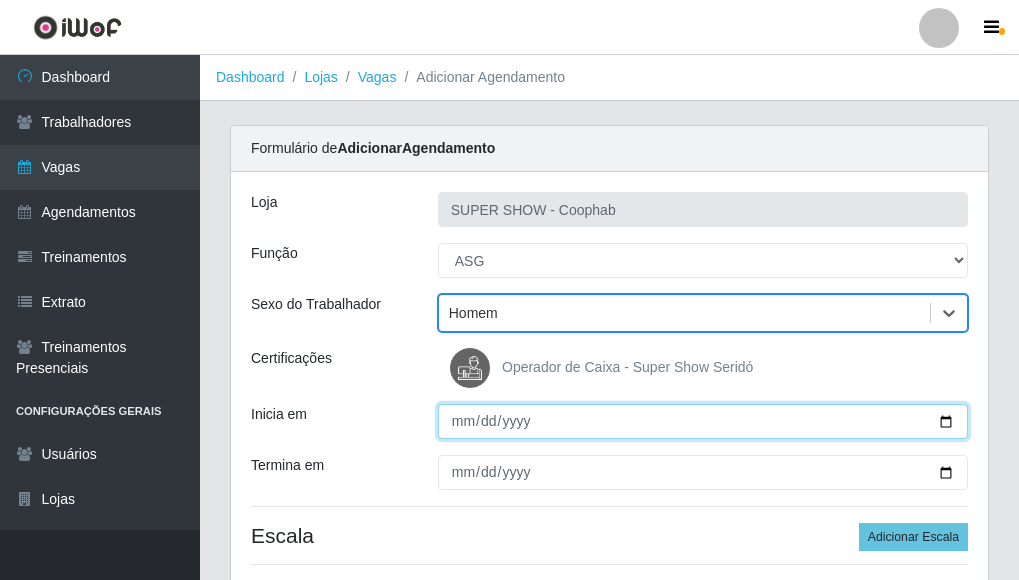 click on "Inicia em" at bounding box center [703, 421] 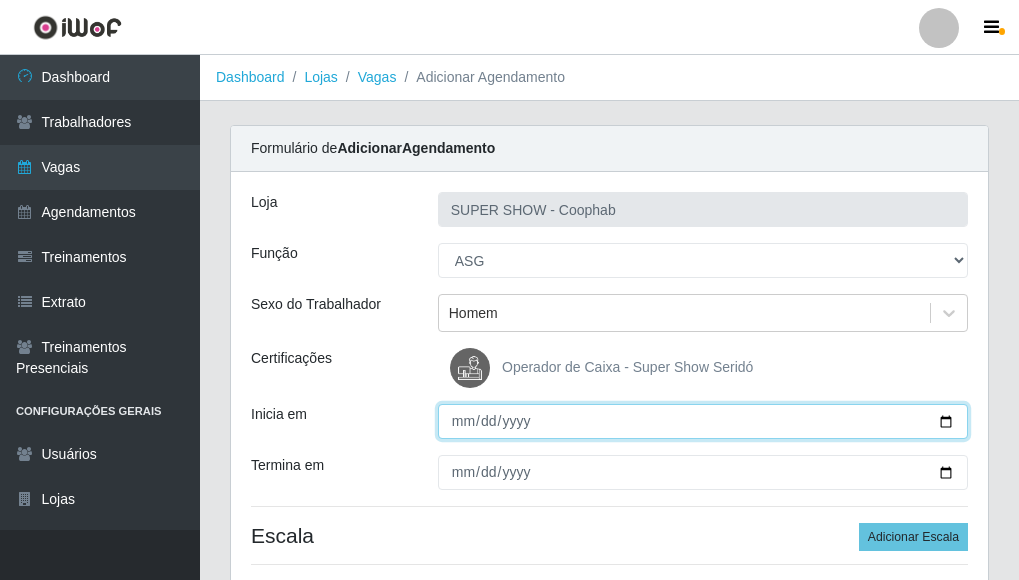 click on "Inicia em" at bounding box center [703, 421] 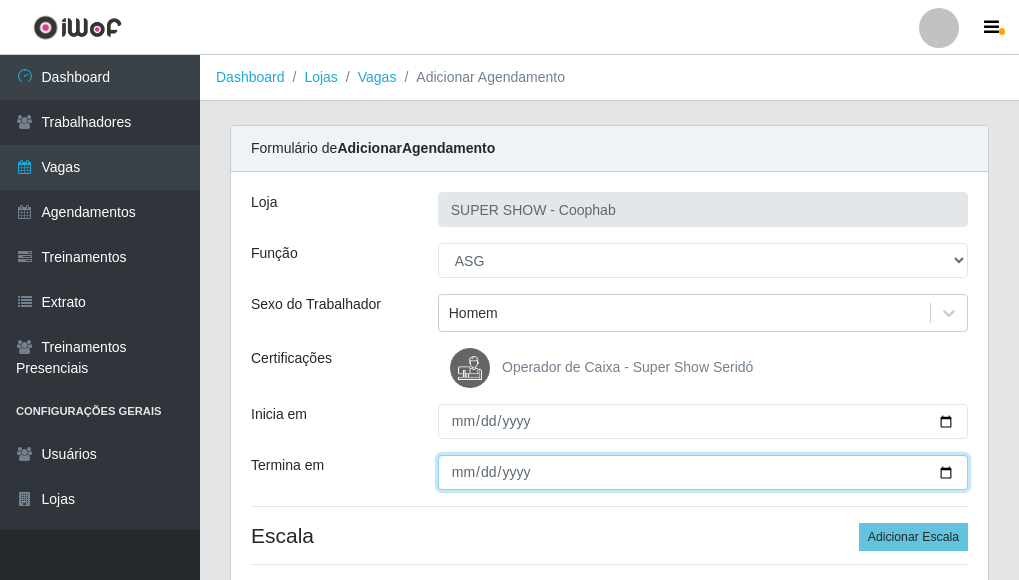 click on "Termina em" at bounding box center (703, 472) 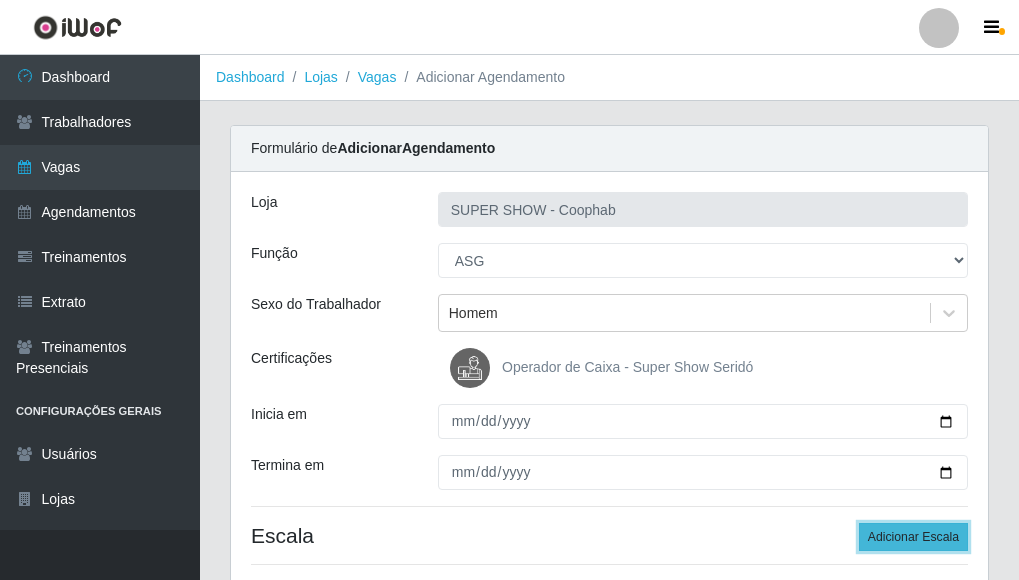 click on "Adicionar Escala" at bounding box center [913, 537] 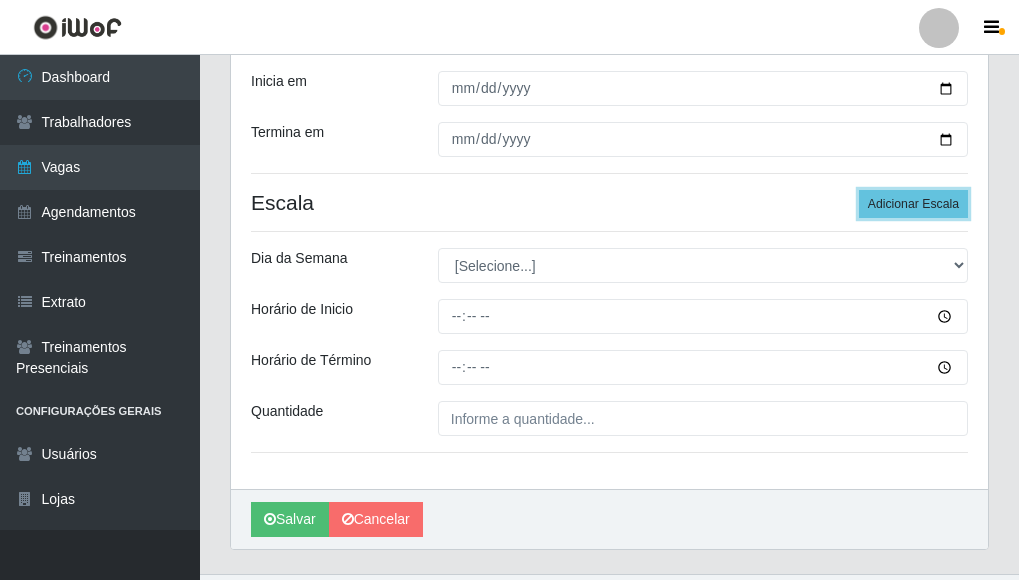 scroll, scrollTop: 377, scrollLeft: 0, axis: vertical 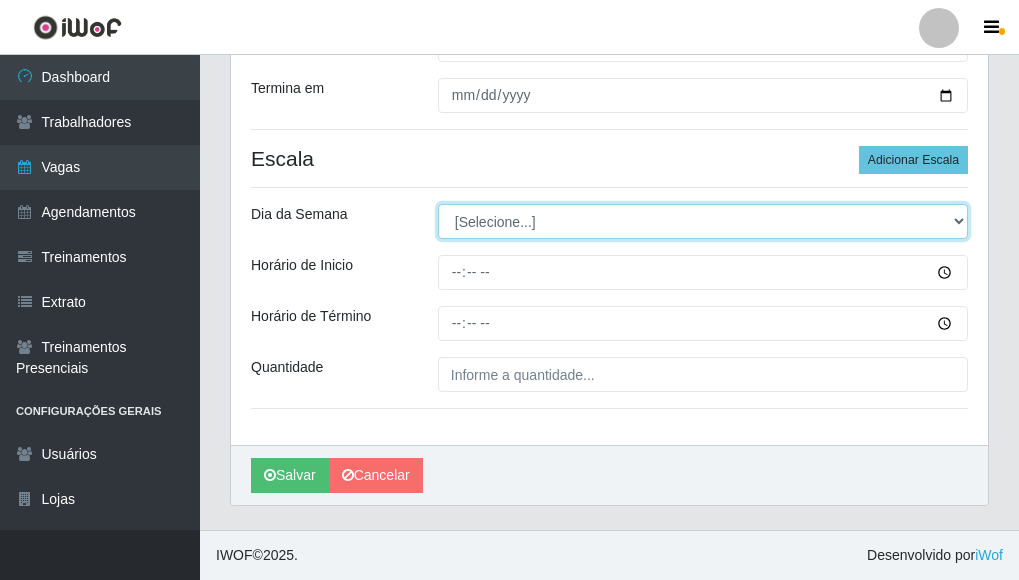 click on "[Selecione...] Segunda Terça Quarta Quinta Sexta Sábado Domingo" at bounding box center (703, 221) 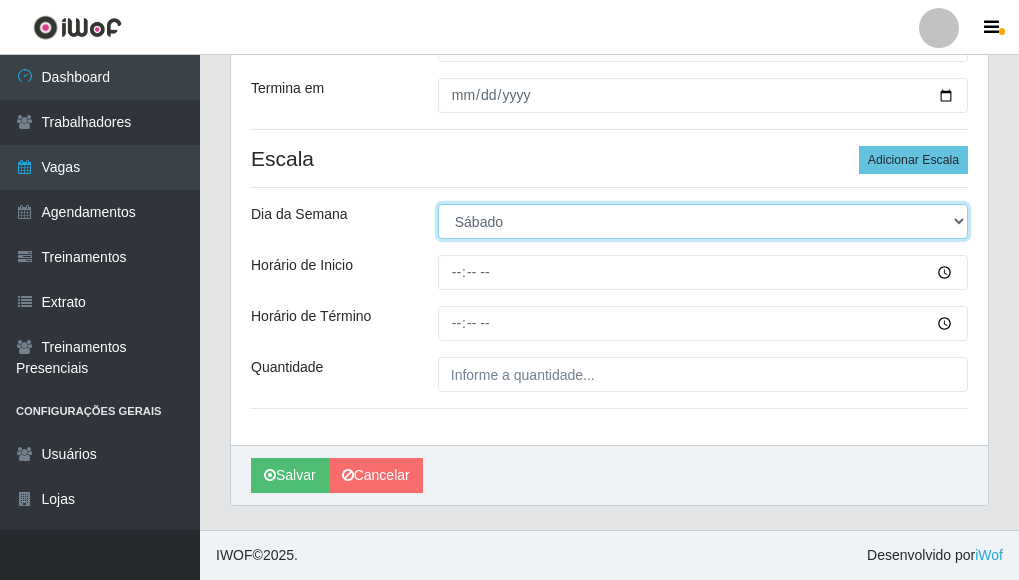 click on "[Selecione...] Segunda Terça Quarta Quinta Sexta Sábado Domingo" at bounding box center (703, 221) 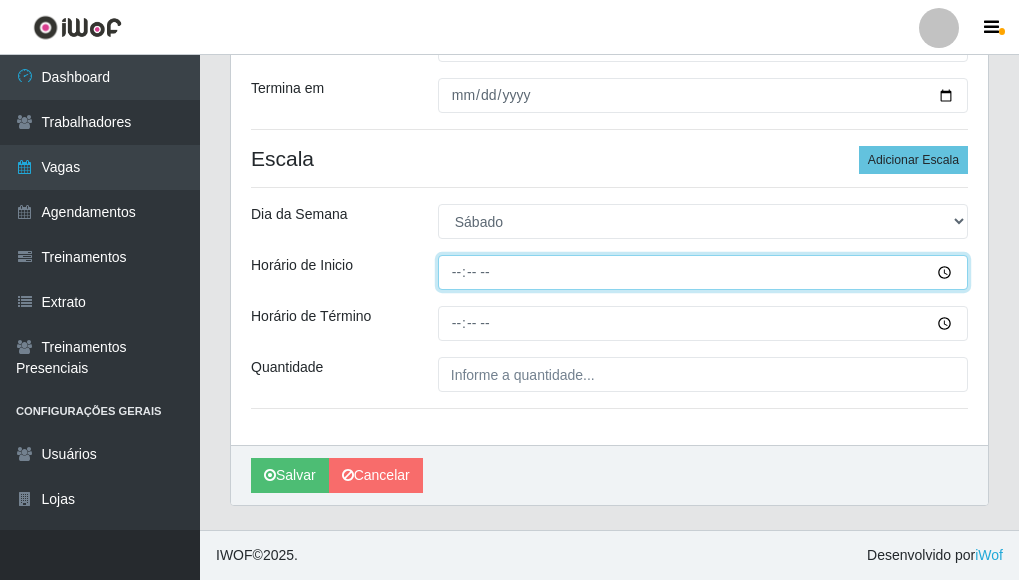 click on "Horário de Inicio" at bounding box center [703, 272] 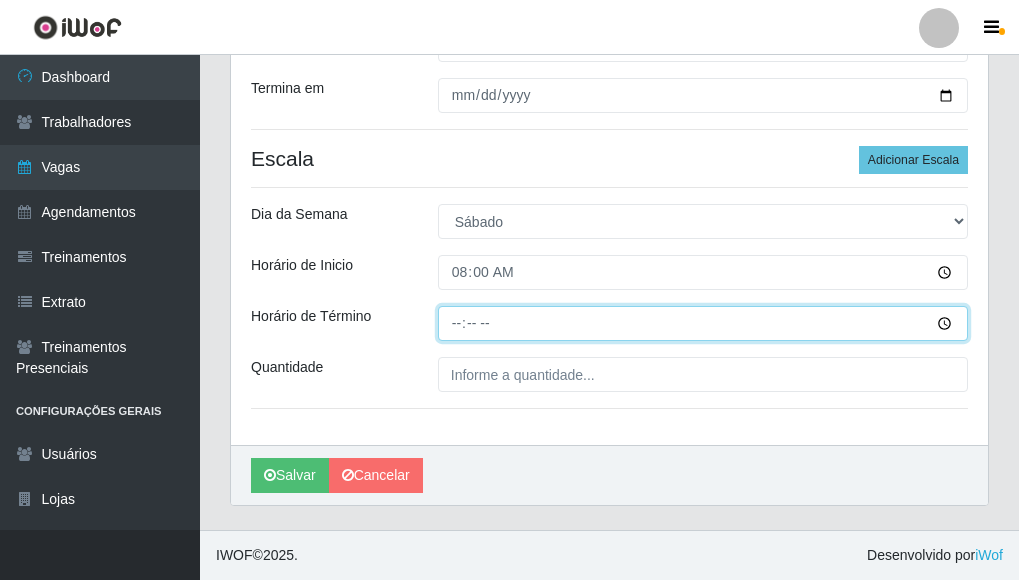 click on "Horário de Término" at bounding box center (703, 323) 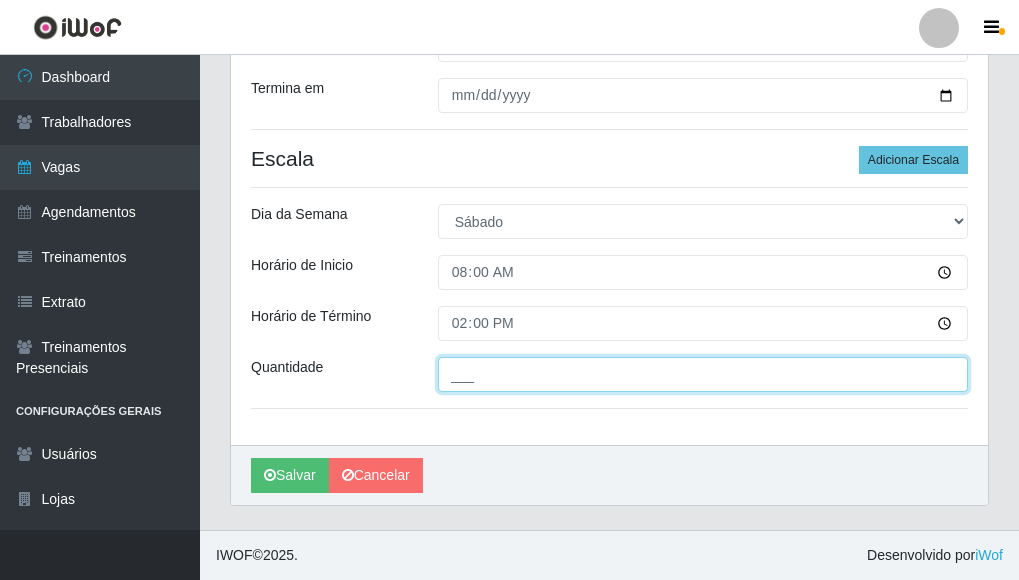 click on "___" at bounding box center [703, 374] 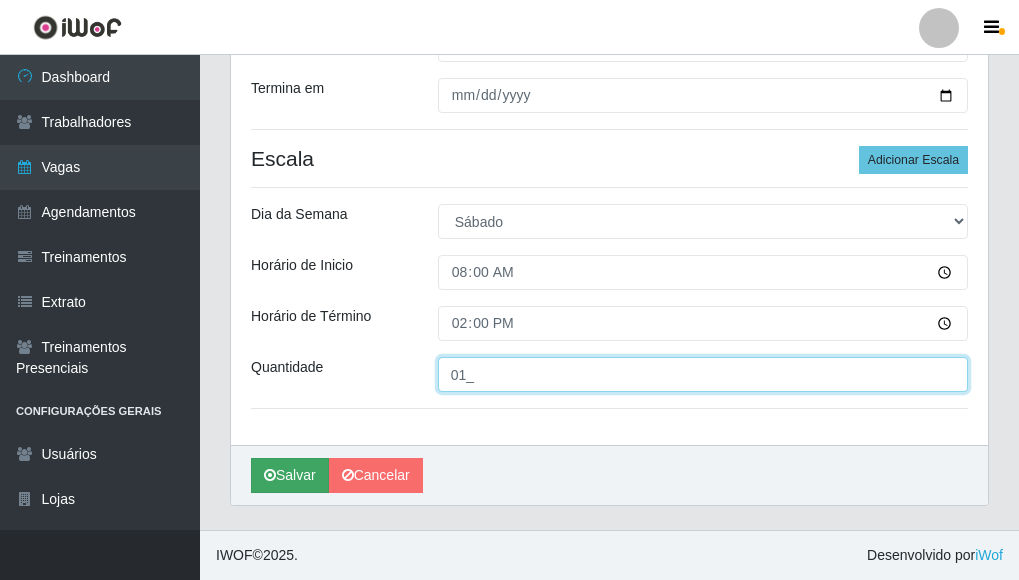type on "01_" 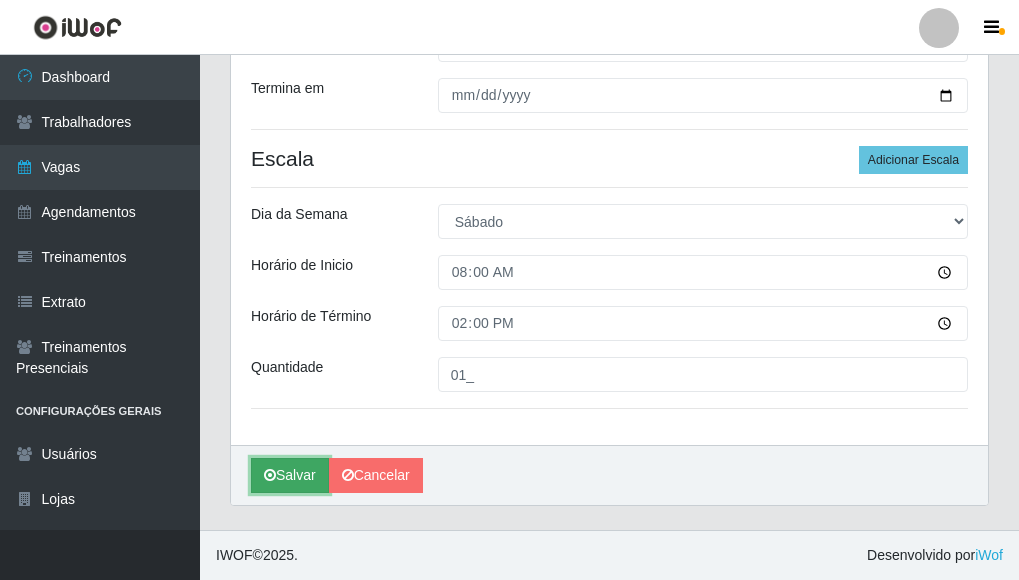 click on "Salvar" at bounding box center (290, 475) 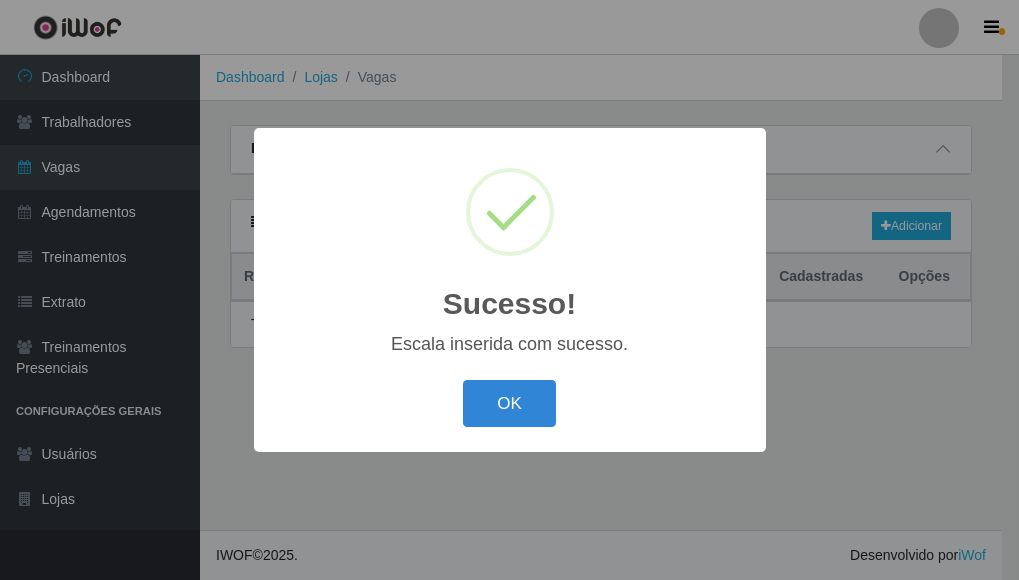 scroll, scrollTop: 0, scrollLeft: 0, axis: both 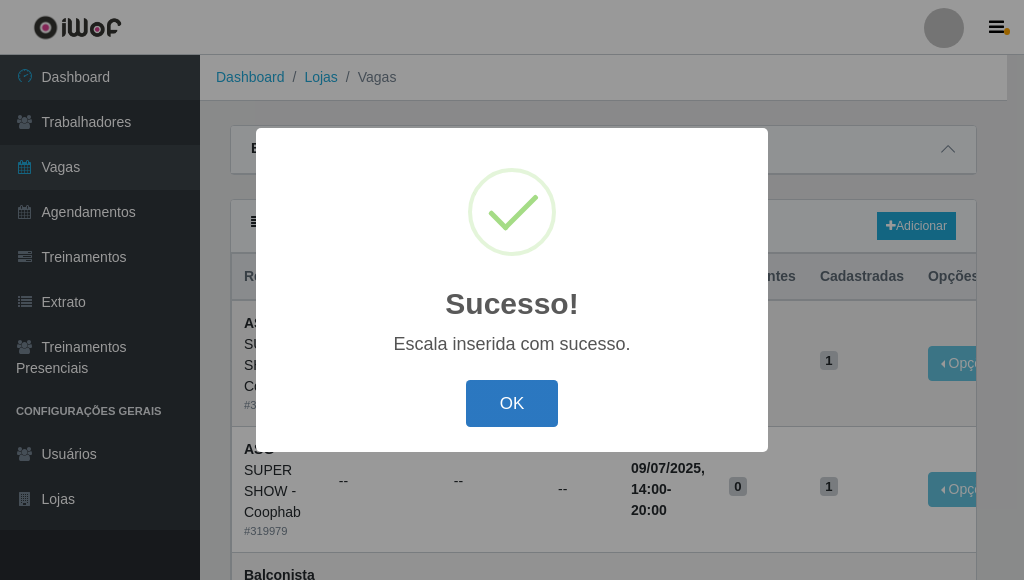 click on "OK" at bounding box center [512, 403] 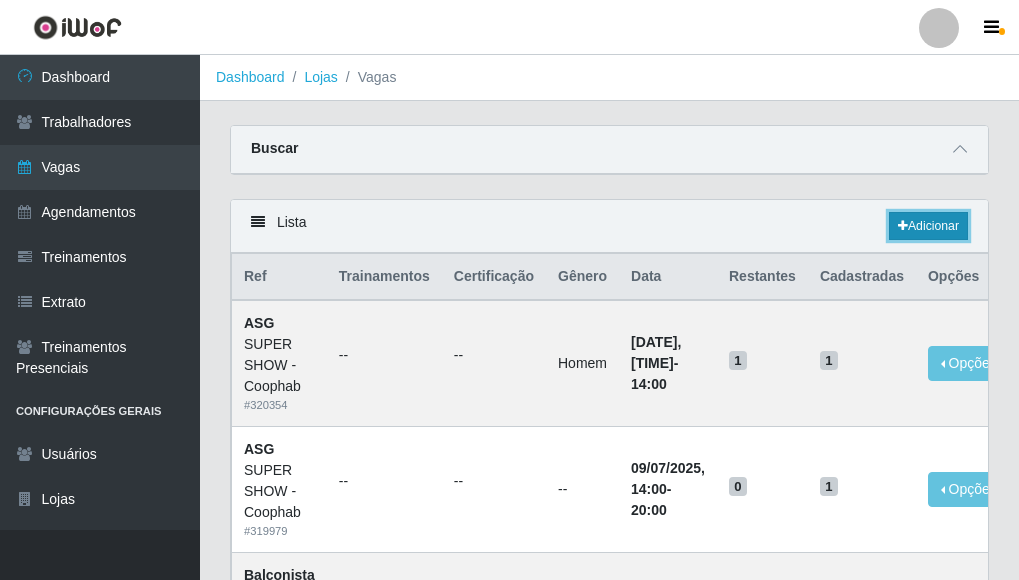 click on "Adicionar" at bounding box center [928, 226] 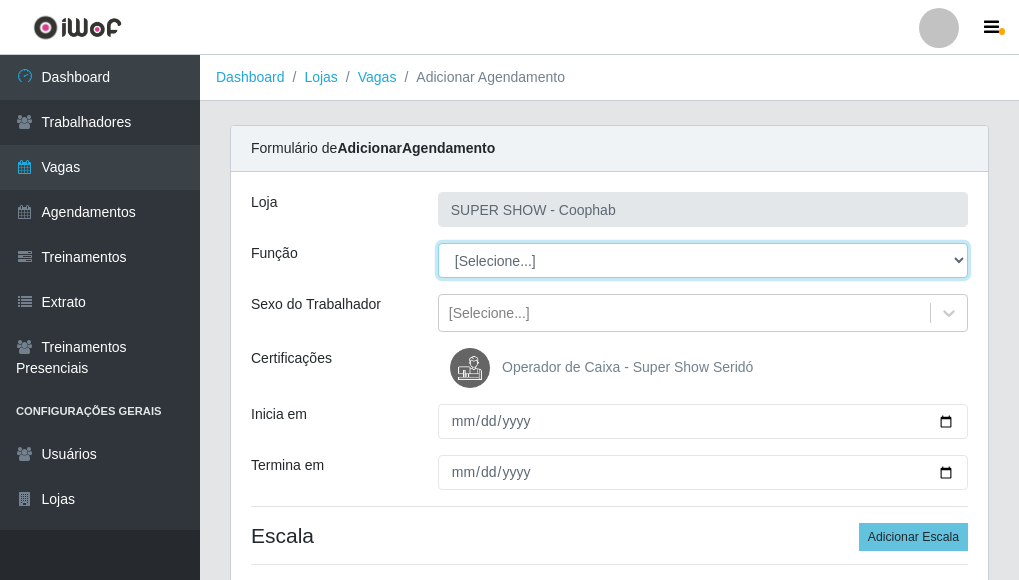 click on "[Selecione...] ASG ASG + ASG ++ Auxiliar de Estacionamento Auxiliar de Estacionamento + Auxiliar de Estacionamento ++ Balconista Balconista + Balconista ++ Embalador Embalador + Embalador ++ Operador de Caixa Operador de Caixa + Operador de Caixa ++ Repositor  Repositor + Repositor ++" at bounding box center [703, 260] 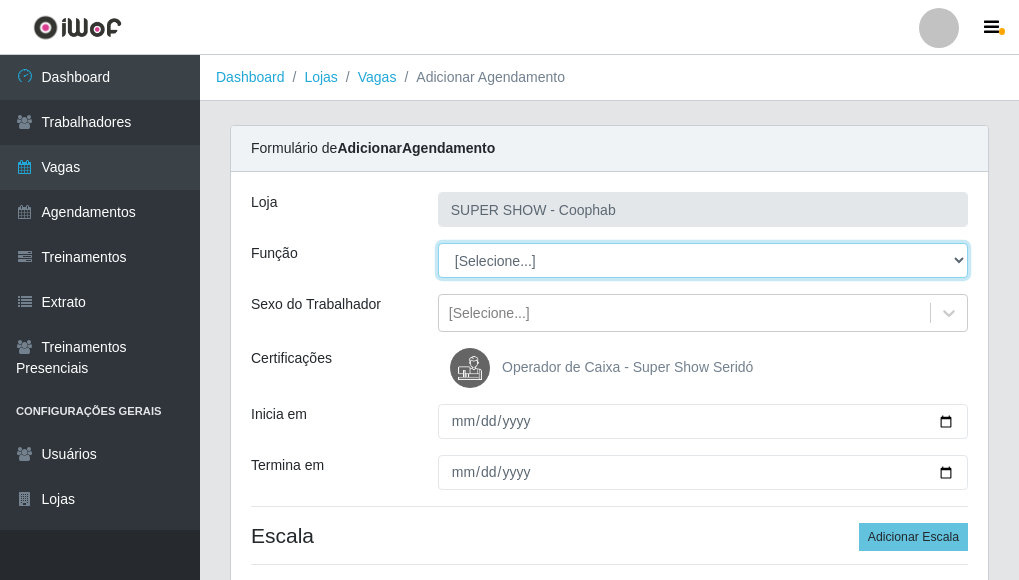 select on "22" 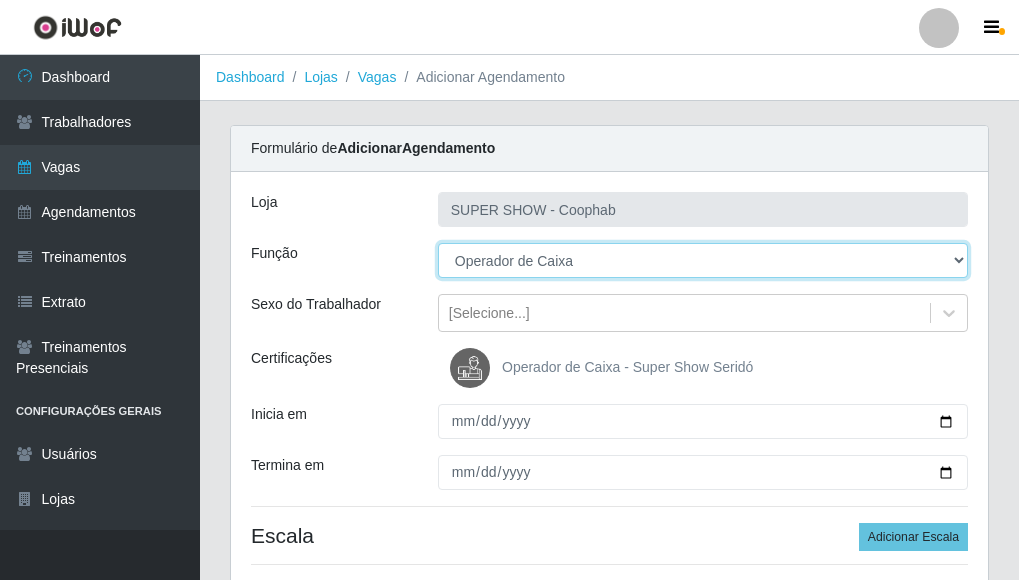 click on "[Selecione...] ASG ASG + ASG ++ Auxiliar de Estacionamento Auxiliar de Estacionamento + Auxiliar de Estacionamento ++ Balconista Balconista + Balconista ++ Embalador Embalador + Embalador ++ Operador de Caixa Operador de Caixa + Operador de Caixa ++ Repositor  Repositor + Repositor ++" at bounding box center [703, 260] 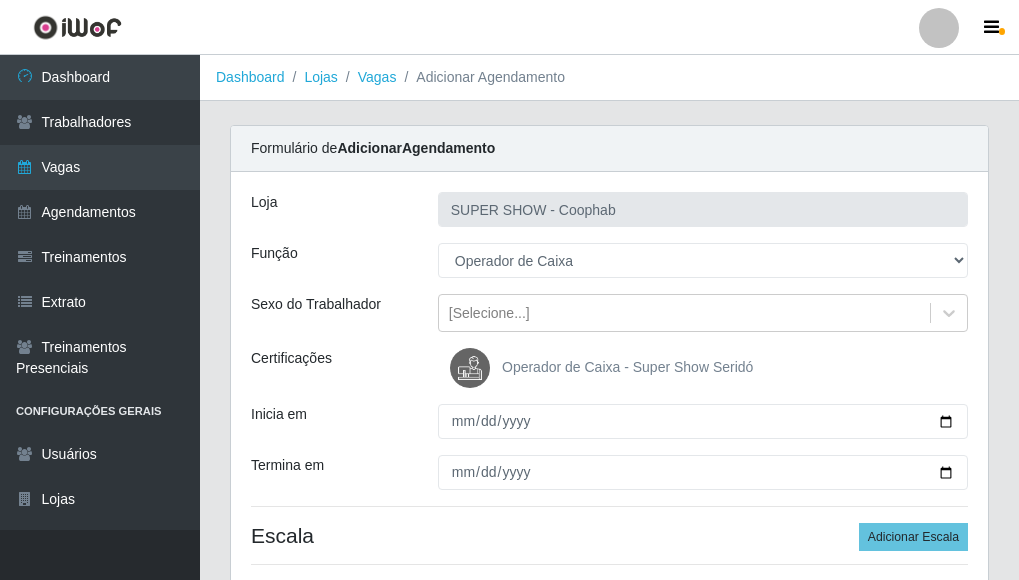 click on "Operador de Caixa - Super Show Seridó" at bounding box center (627, 367) 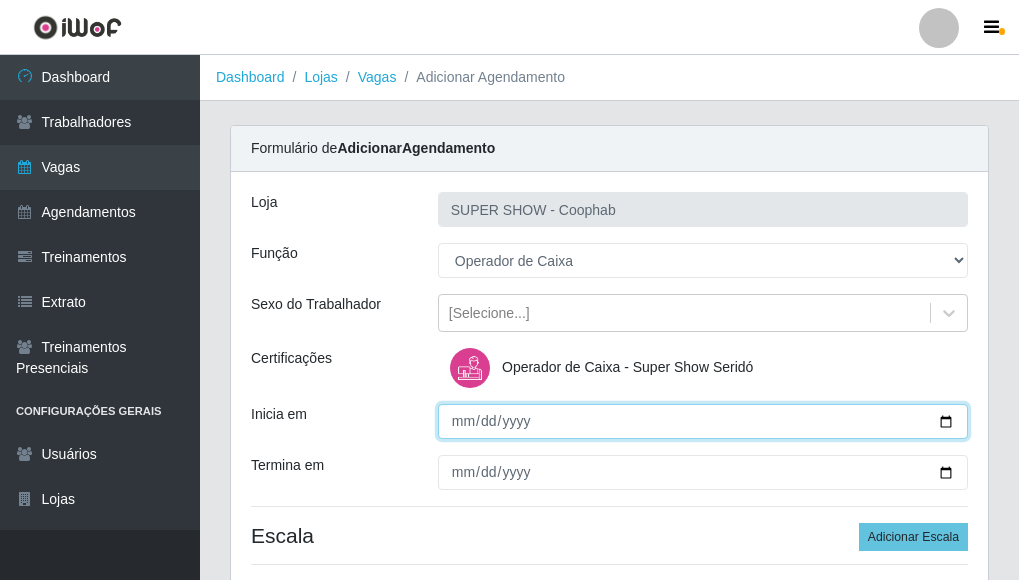 click on "Inicia em" at bounding box center [703, 421] 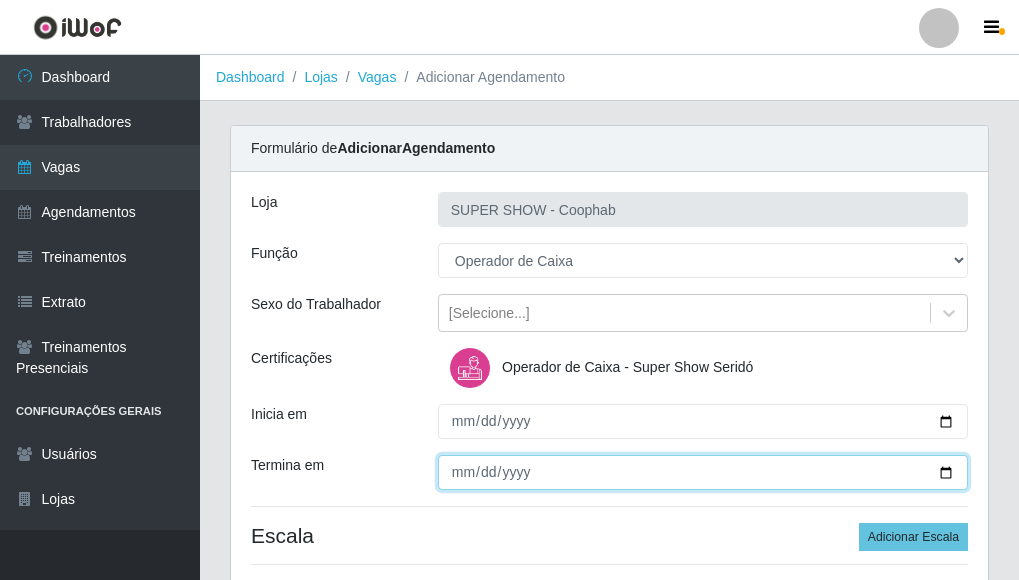 click on "Termina em" at bounding box center [703, 472] 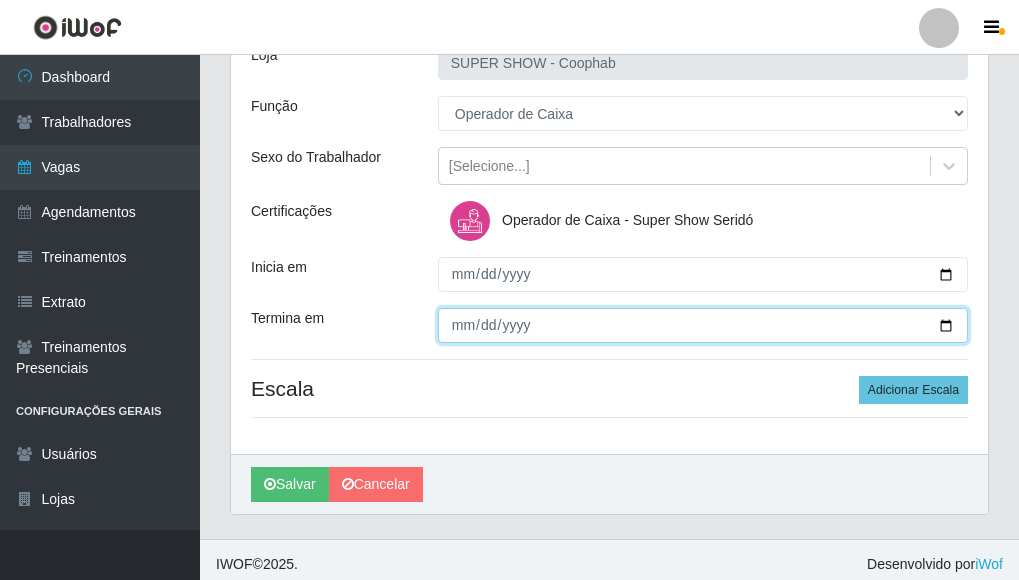 scroll, scrollTop: 156, scrollLeft: 0, axis: vertical 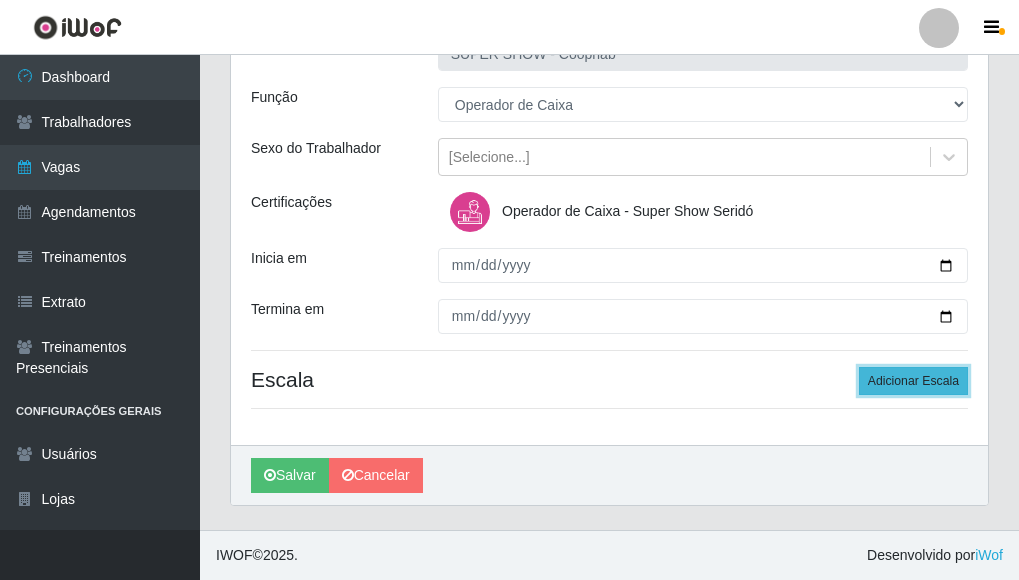 click on "Adicionar Escala" at bounding box center [913, 381] 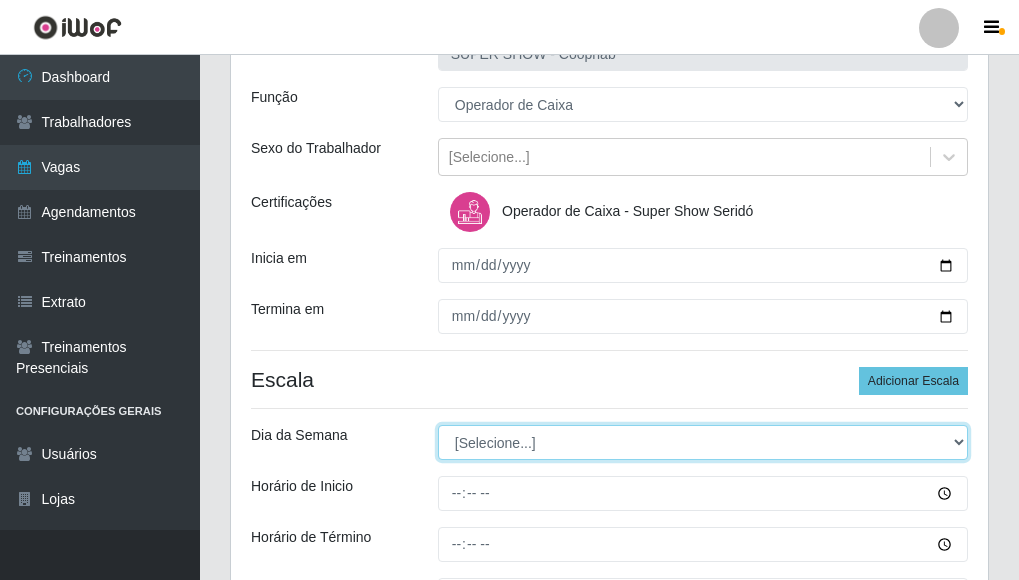 click on "[Selecione...] Segunda Terça Quarta Quinta Sexta Sábado Domingo" at bounding box center (703, 442) 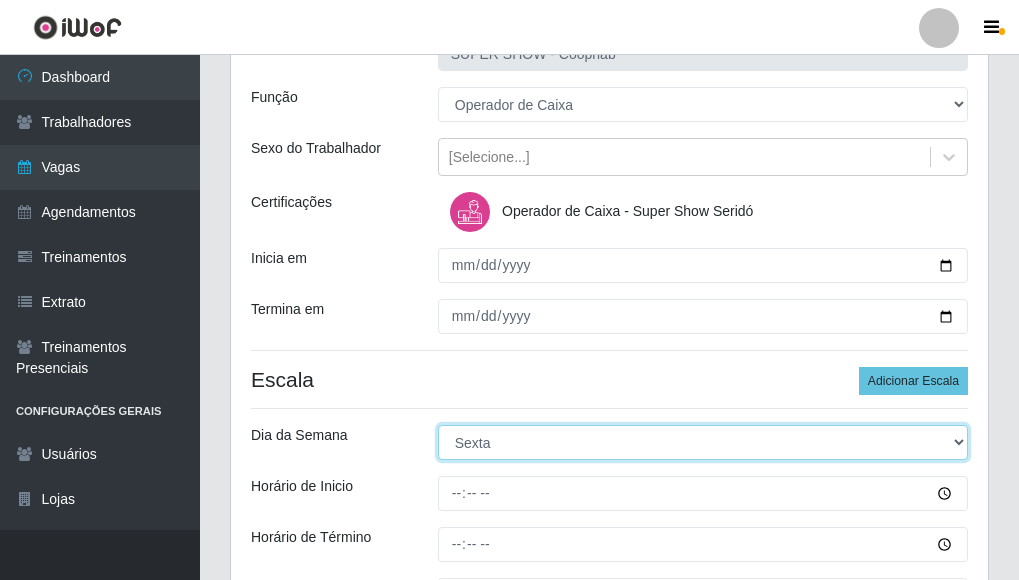 click on "[Selecione...] Segunda Terça Quarta Quinta Sexta Sábado Domingo" at bounding box center (703, 442) 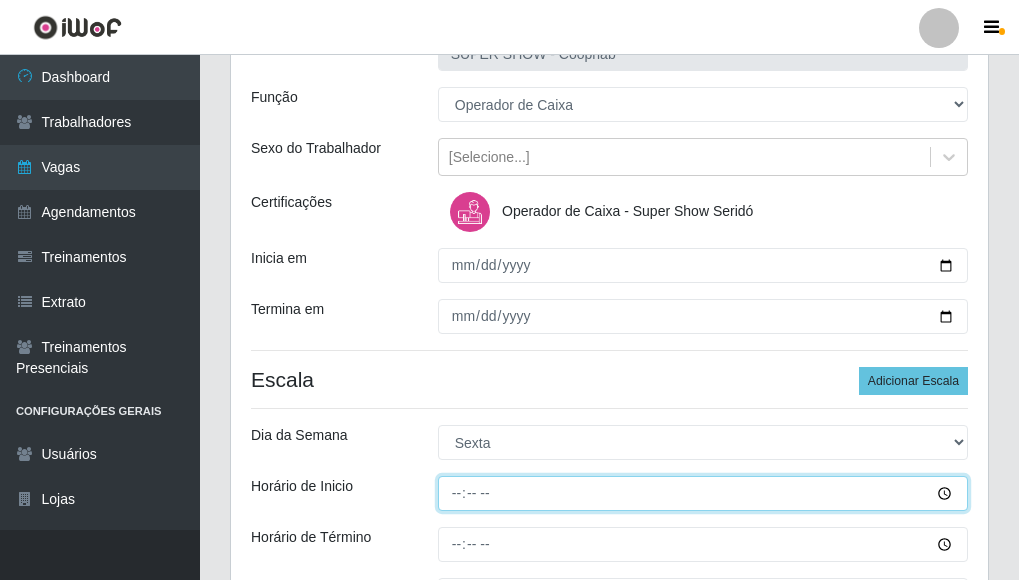 click on "Horário de Inicio" at bounding box center [703, 493] 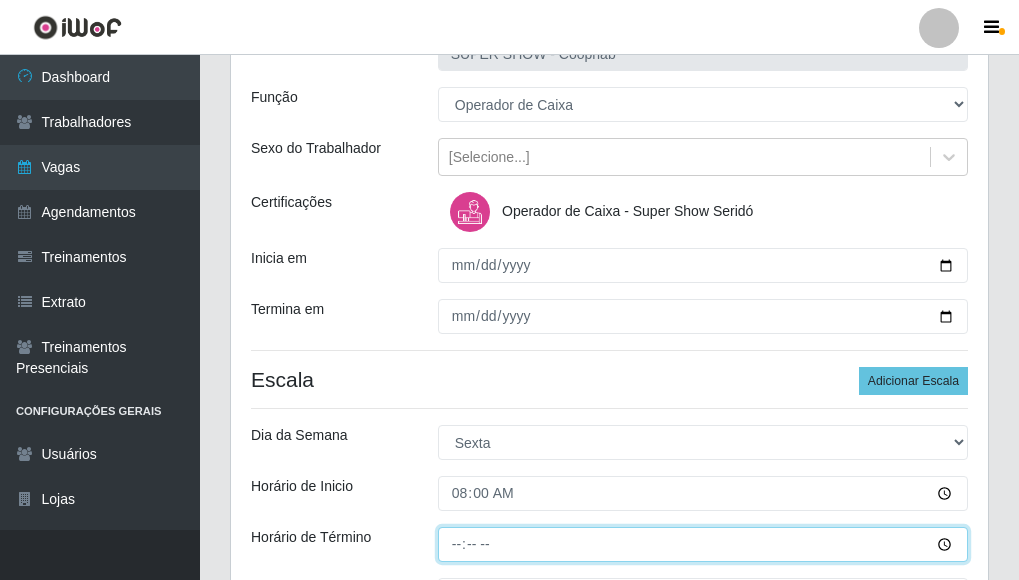 click on "Horário de Término" at bounding box center (703, 544) 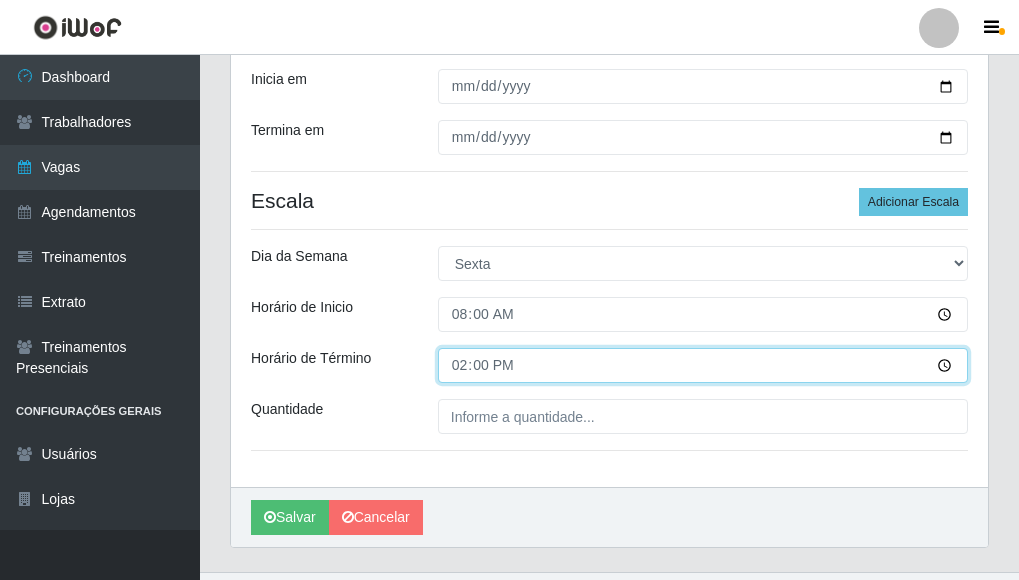 scroll, scrollTop: 377, scrollLeft: 0, axis: vertical 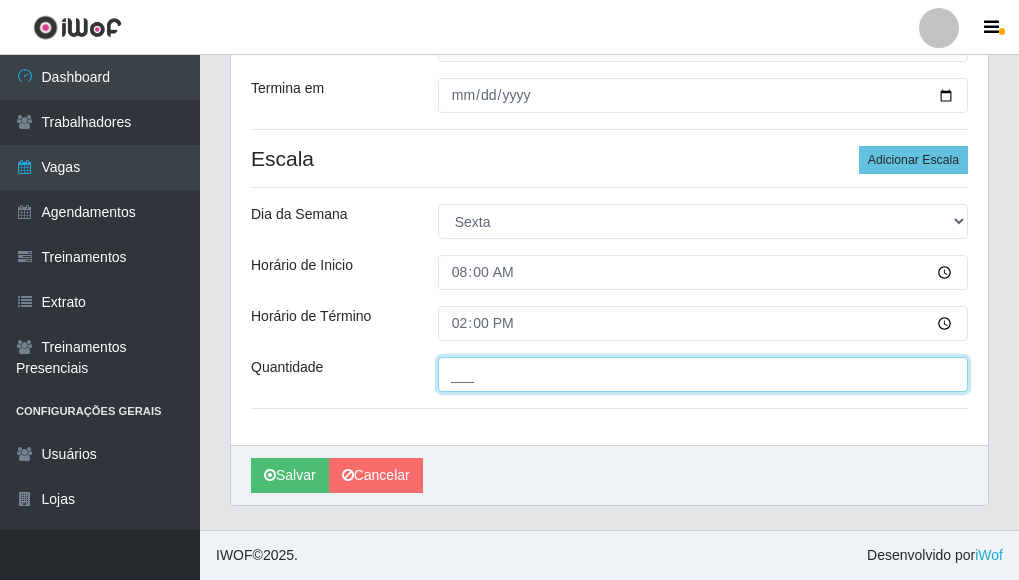click on "___" at bounding box center (703, 374) 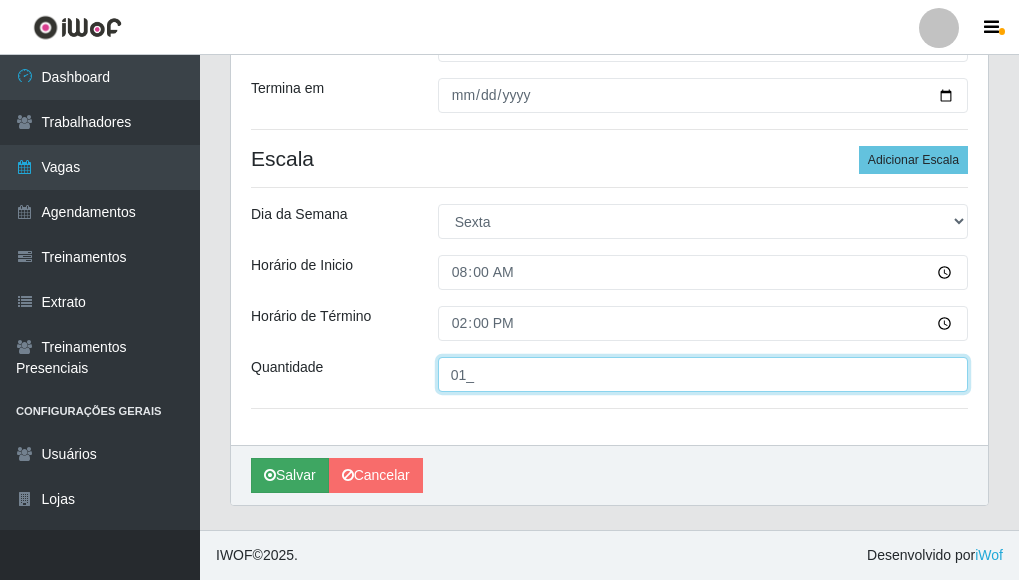 type on "01_" 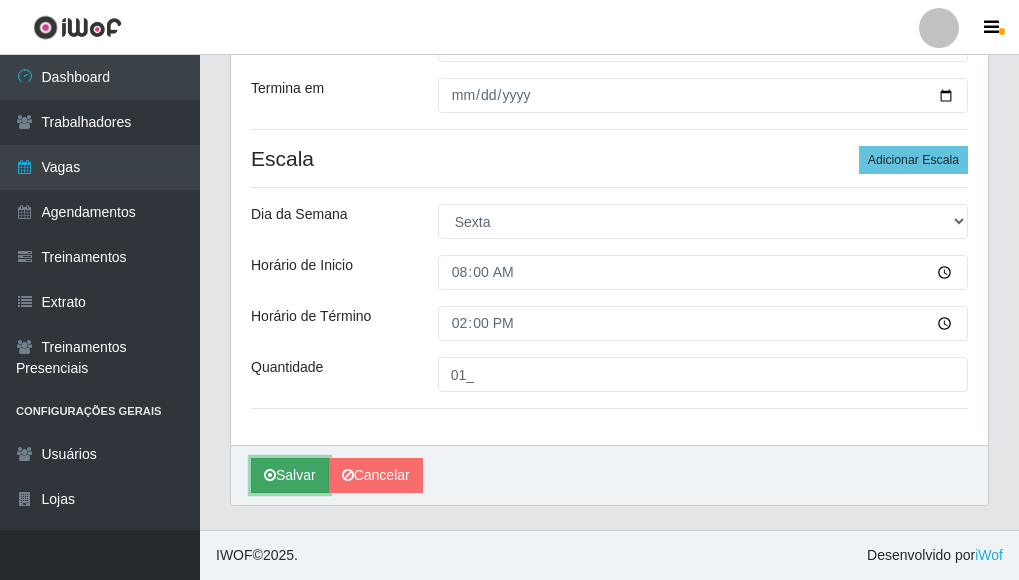 click on "Salvar" at bounding box center (290, 475) 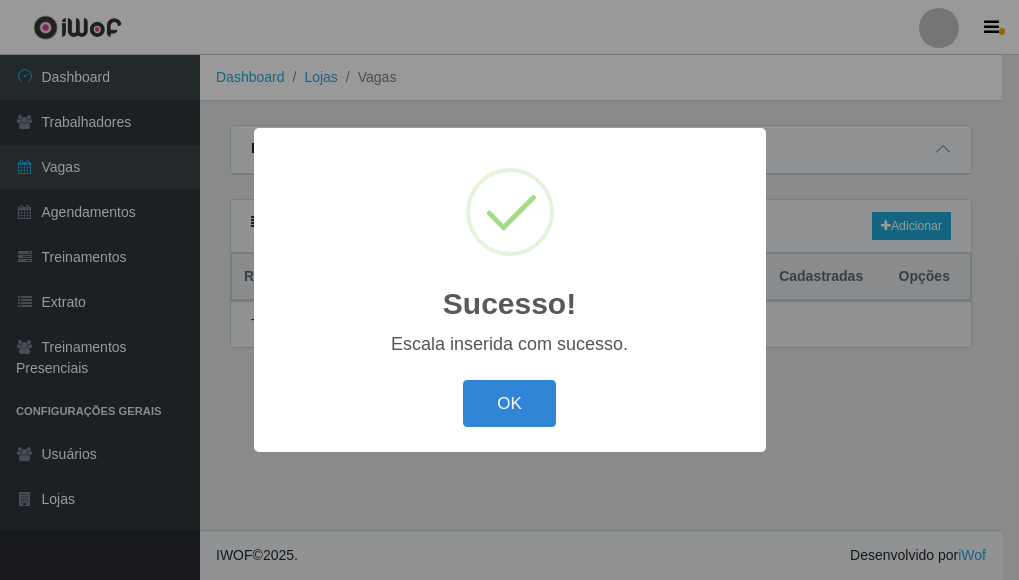scroll, scrollTop: 0, scrollLeft: 0, axis: both 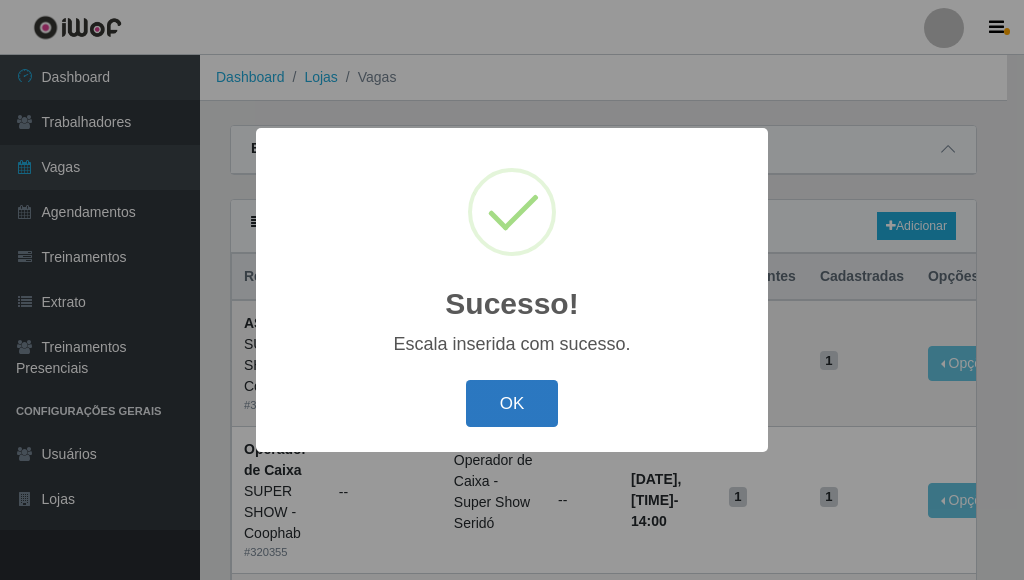 click on "OK" at bounding box center [512, 403] 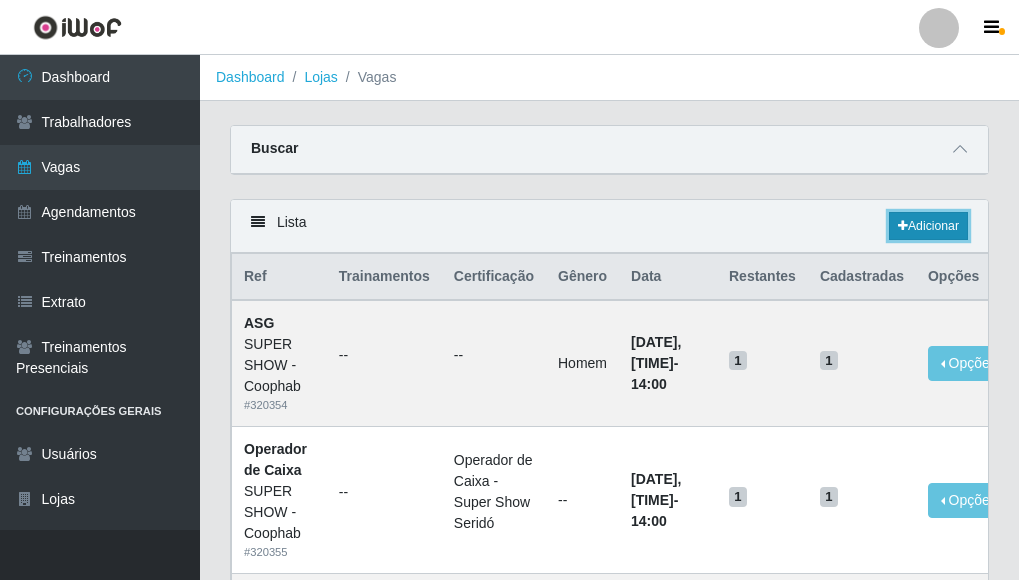 click on "Adicionar" at bounding box center (928, 226) 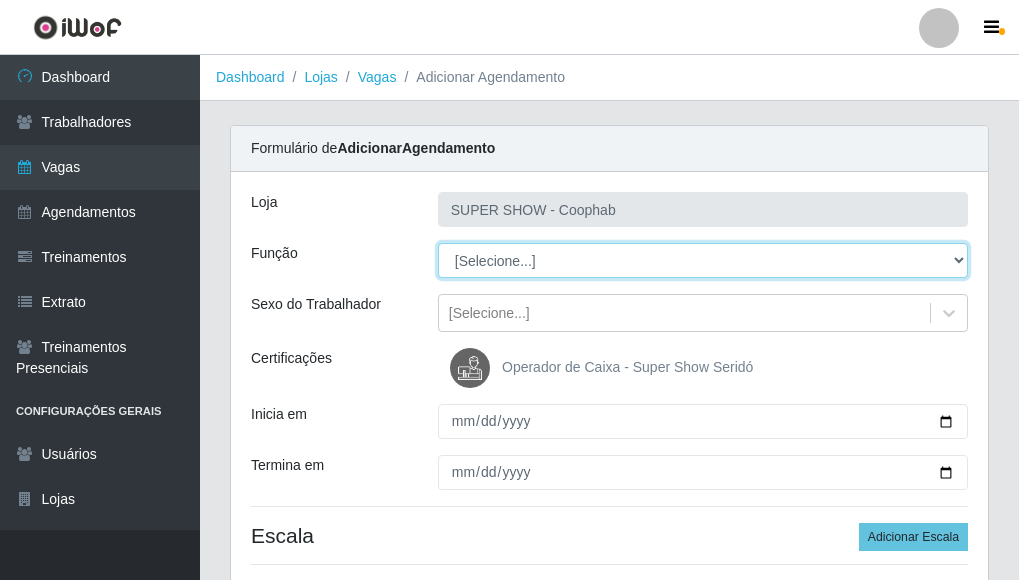click on "[Selecione...] ASG ASG + ASG ++ Auxiliar de Estacionamento Auxiliar de Estacionamento + Auxiliar de Estacionamento ++ Balconista Balconista + Balconista ++ Embalador Embalador + Embalador ++ Operador de Caixa Operador de Caixa + Operador de Caixa ++ Repositor  Repositor + Repositor ++" at bounding box center (703, 260) 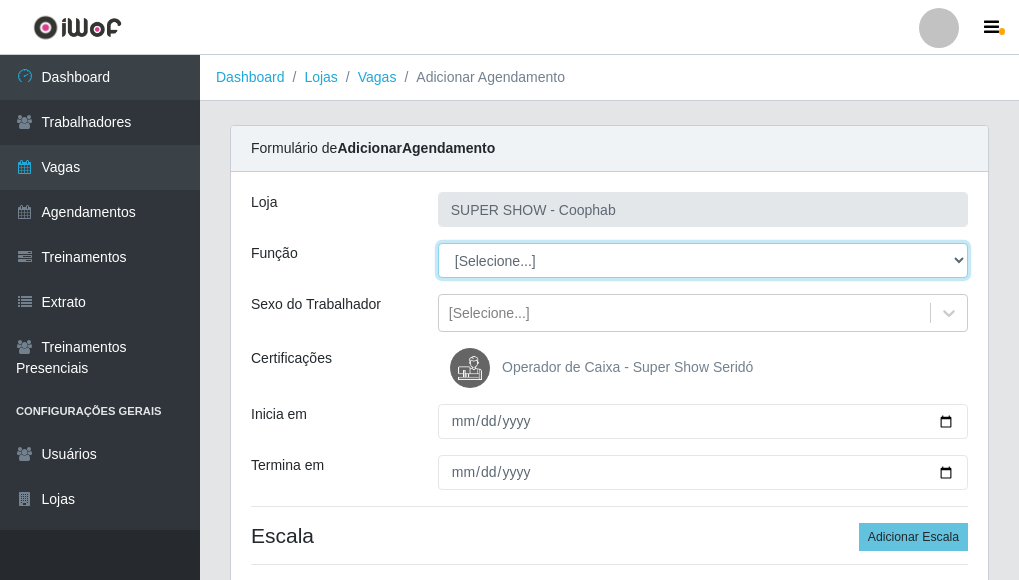 select on "22" 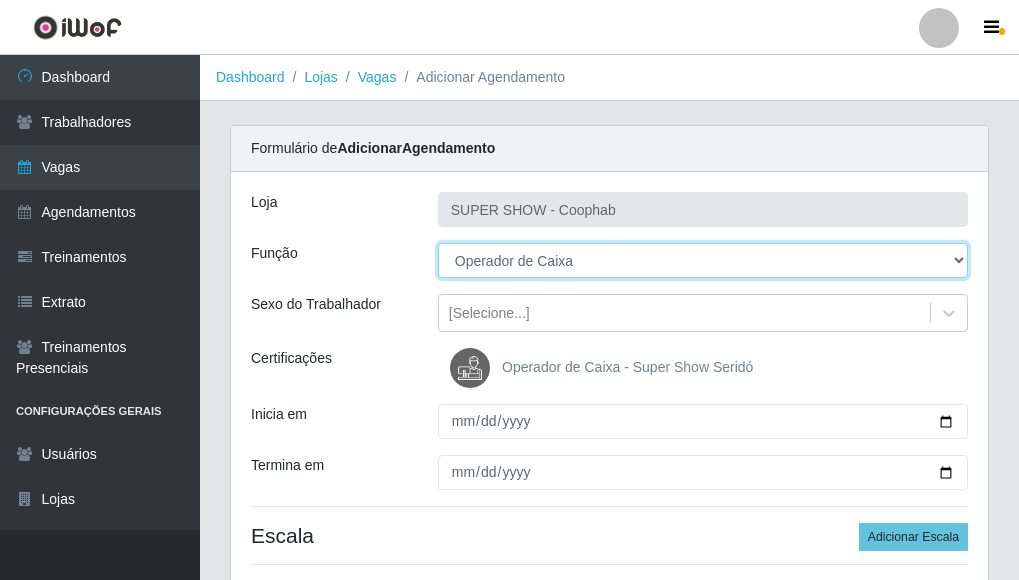 click on "[Selecione...] ASG ASG + ASG ++ Auxiliar de Estacionamento Auxiliar de Estacionamento + Auxiliar de Estacionamento ++ Balconista Balconista + Balconista ++ Embalador Embalador + Embalador ++ Operador de Caixa Operador de Caixa + Operador de Caixa ++ Repositor  Repositor + Repositor ++" at bounding box center [703, 260] 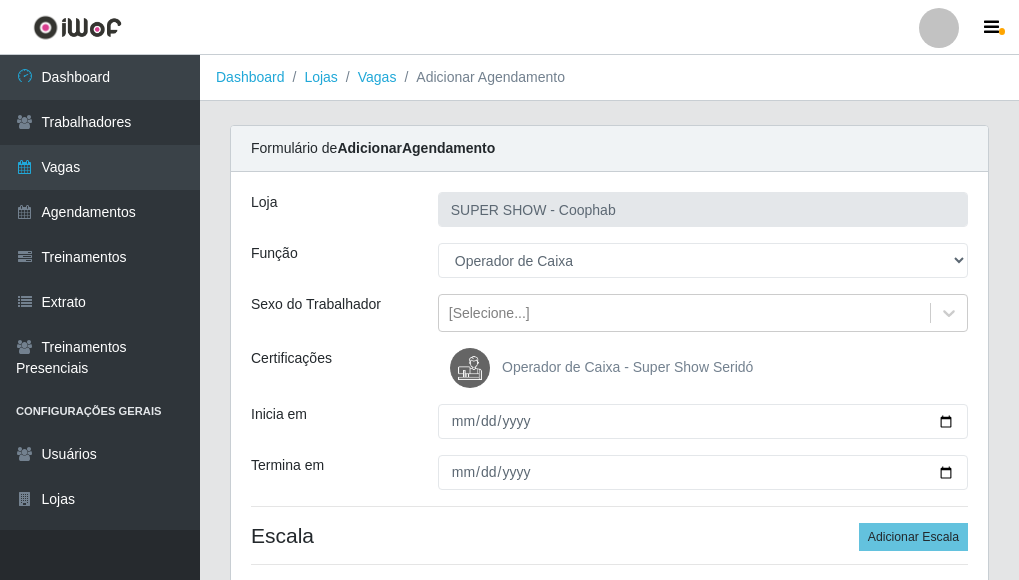 click on "Operador de Caixa - Super Show Seridó" at bounding box center (601, 368) 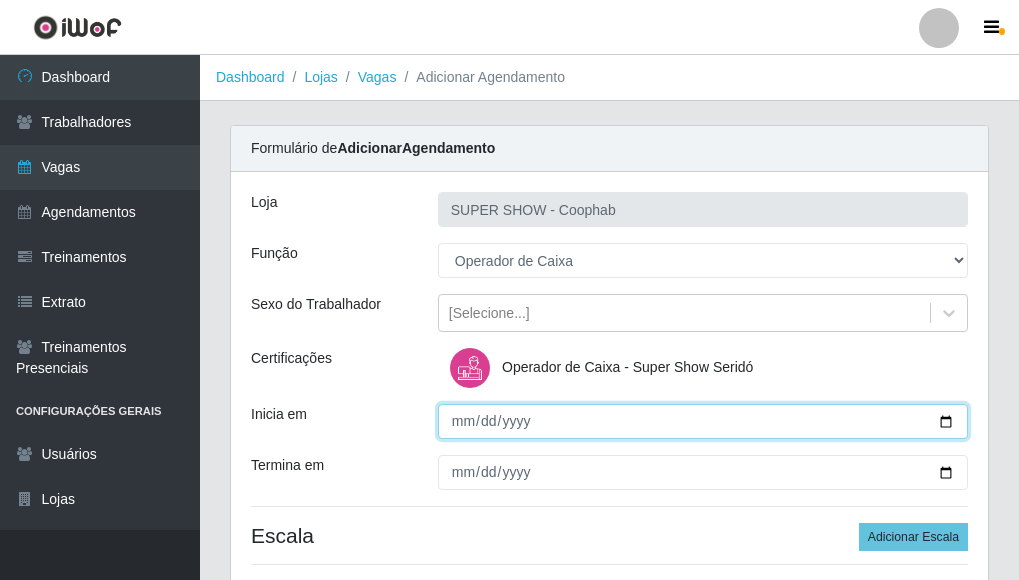 click on "Inicia em" at bounding box center [703, 421] 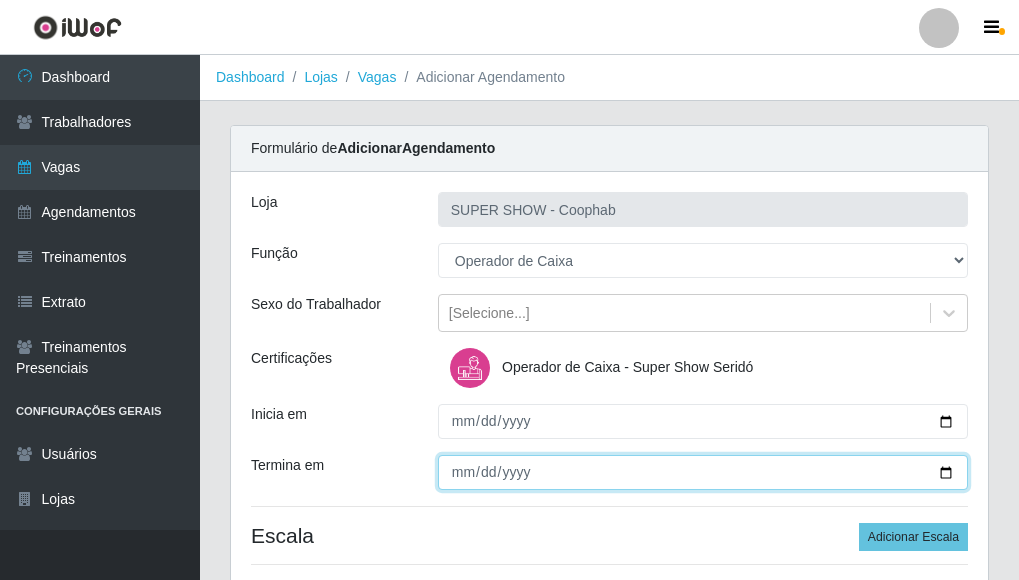 click on "Termina em" at bounding box center (703, 472) 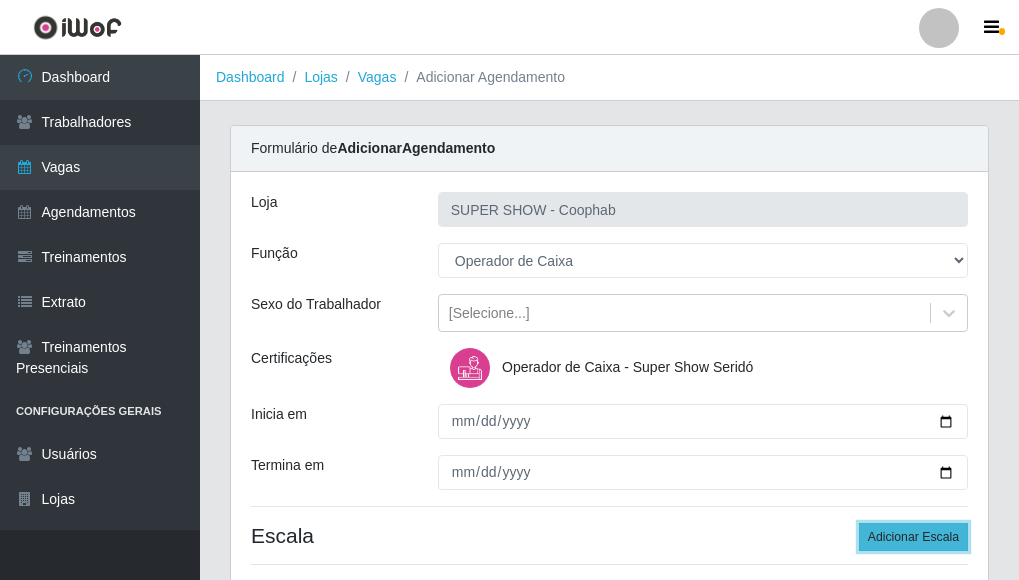 click on "Adicionar Escala" at bounding box center (913, 537) 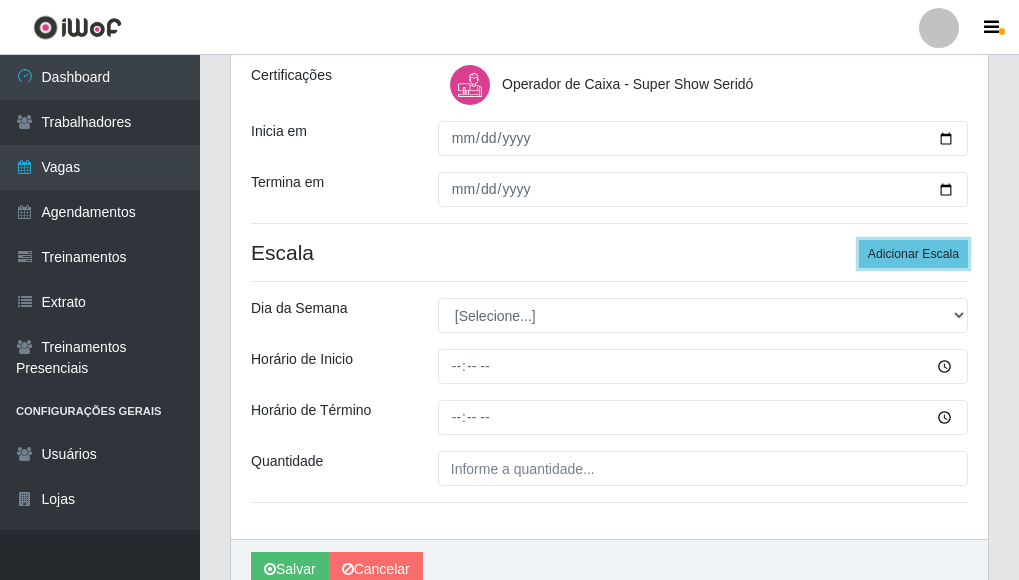 scroll, scrollTop: 300, scrollLeft: 0, axis: vertical 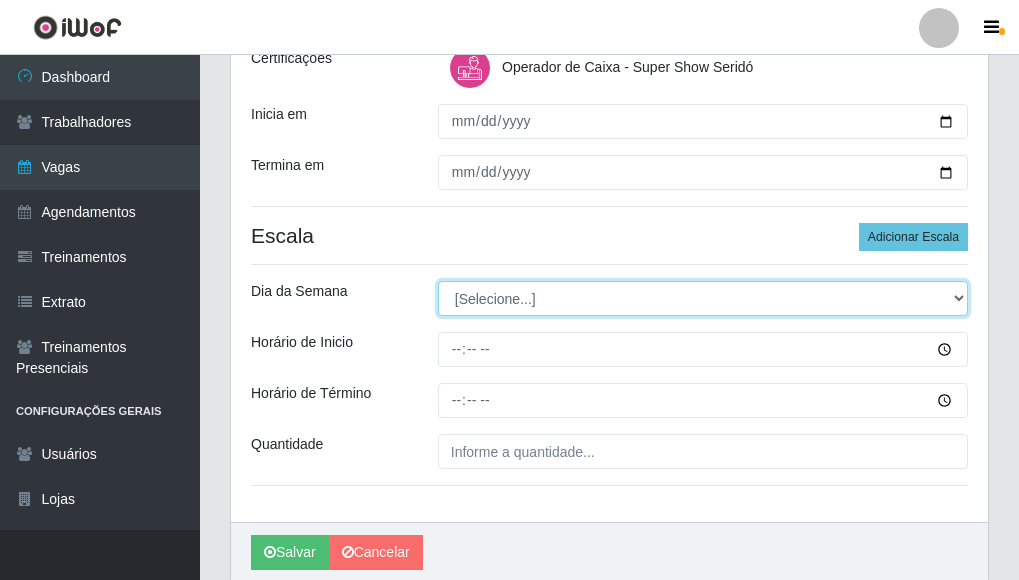 click on "[Selecione...] Segunda Terça Quarta Quinta Sexta Sábado Domingo" at bounding box center [703, 298] 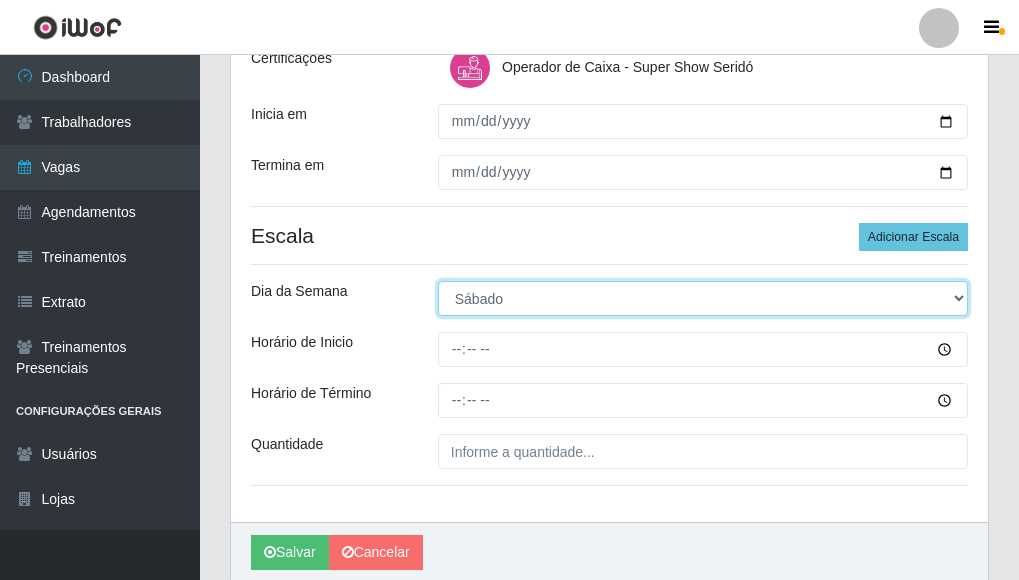 click on "[Selecione...] Segunda Terça Quarta Quinta Sexta Sábado Domingo" at bounding box center [703, 298] 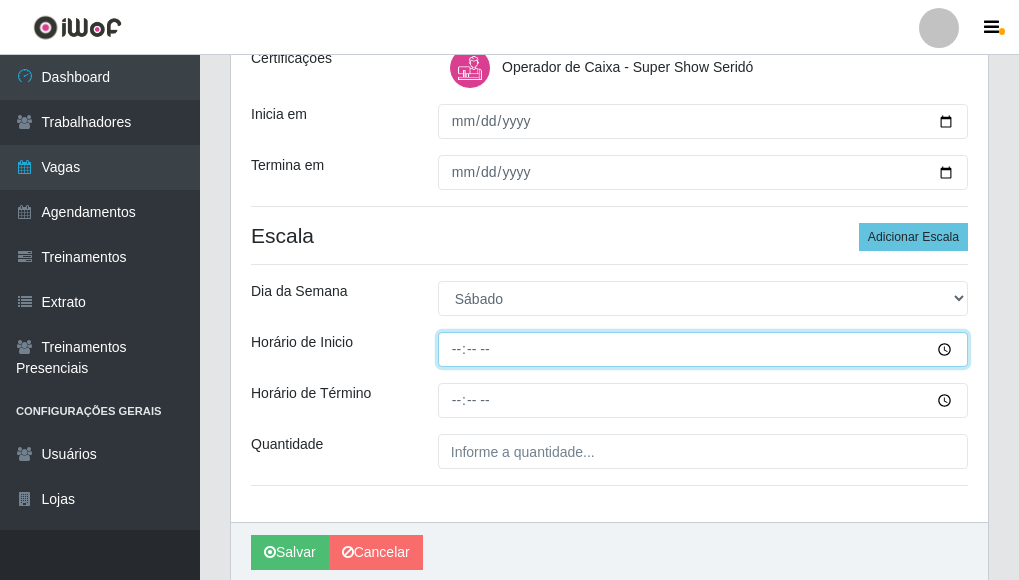 click on "Horário de Inicio" at bounding box center (703, 349) 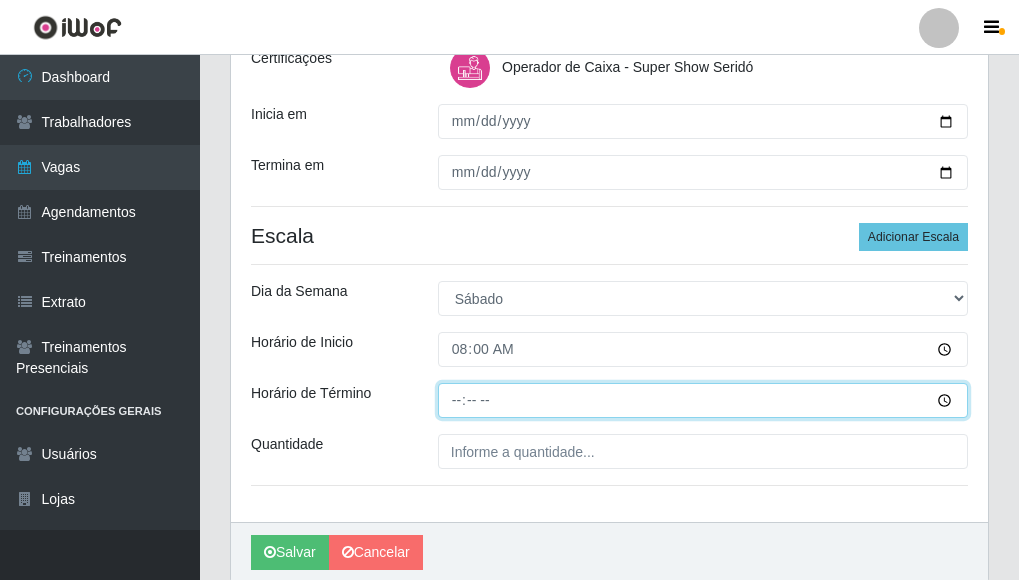 click on "Horário de Término" at bounding box center (703, 400) 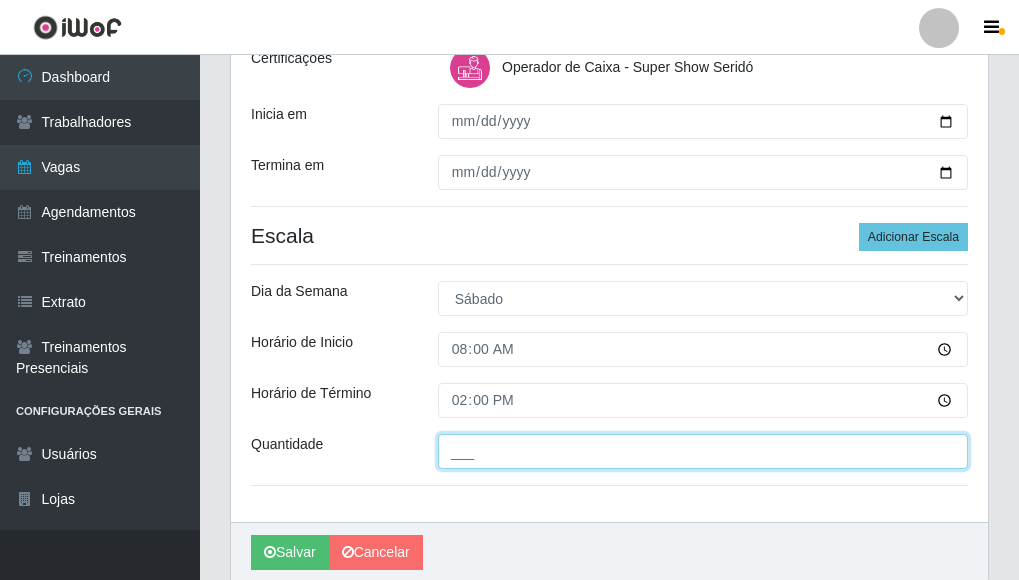 click on "___" at bounding box center (703, 451) 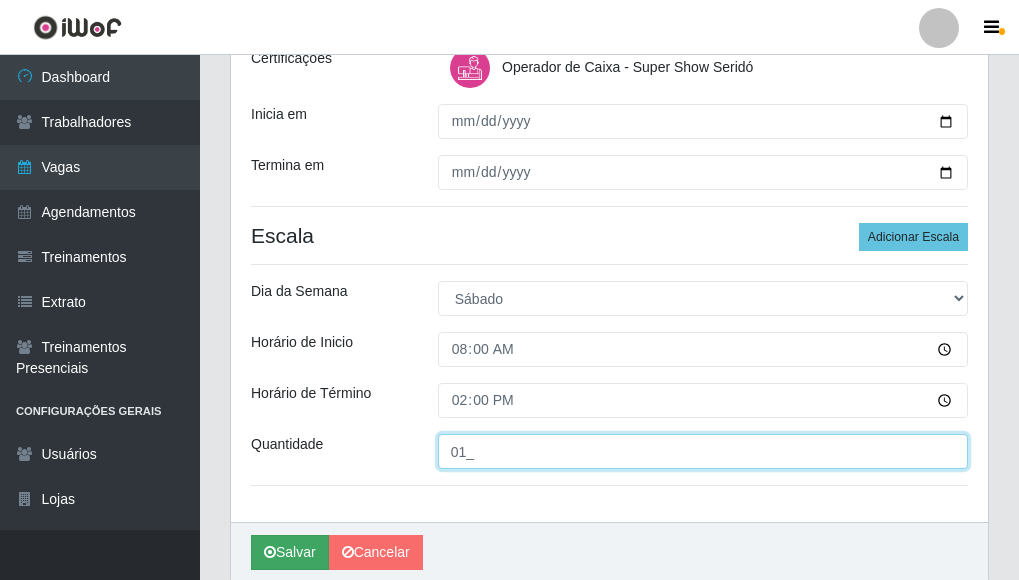 type on "01_" 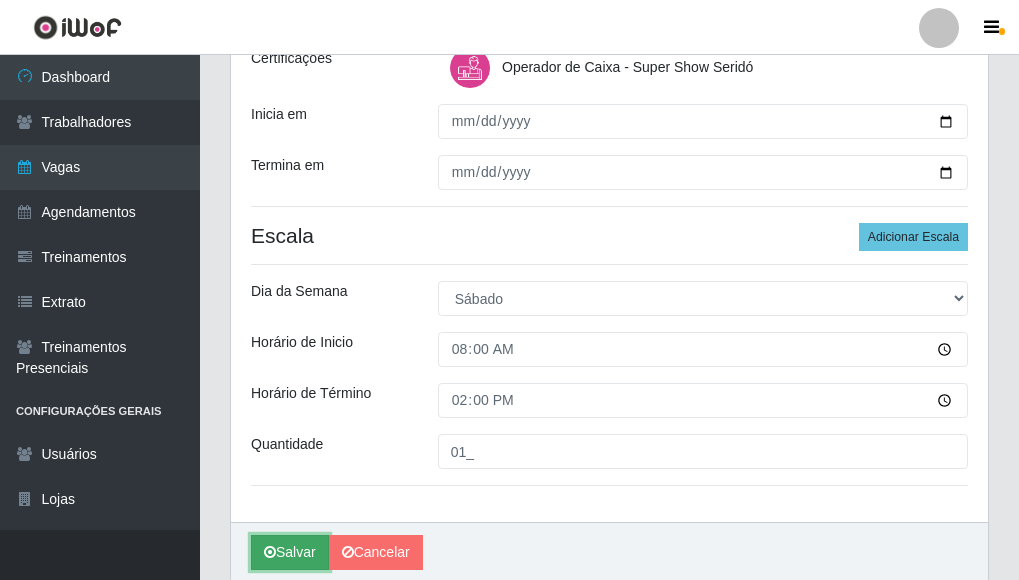 click on "Salvar" at bounding box center [290, 552] 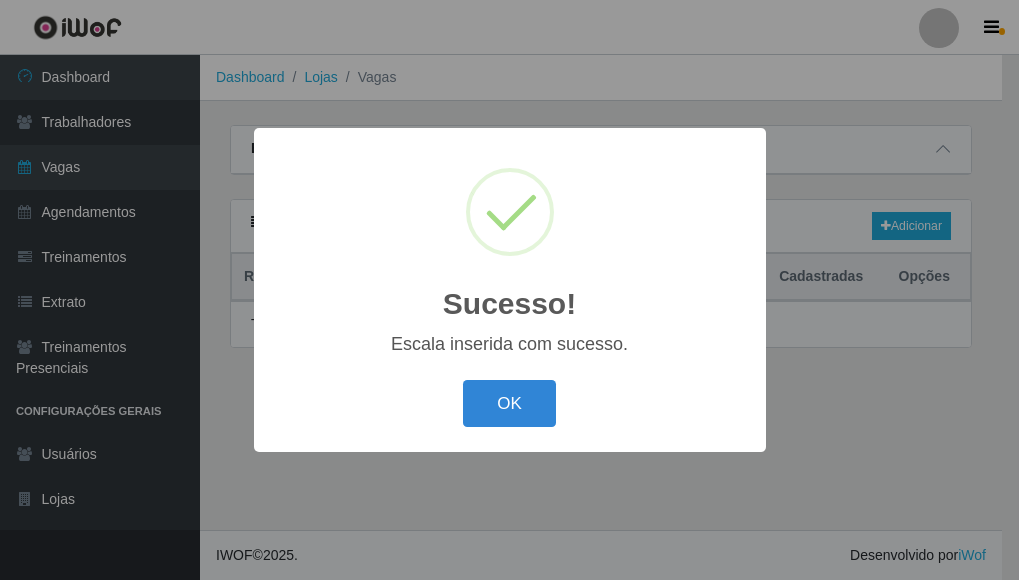 scroll, scrollTop: 0, scrollLeft: 0, axis: both 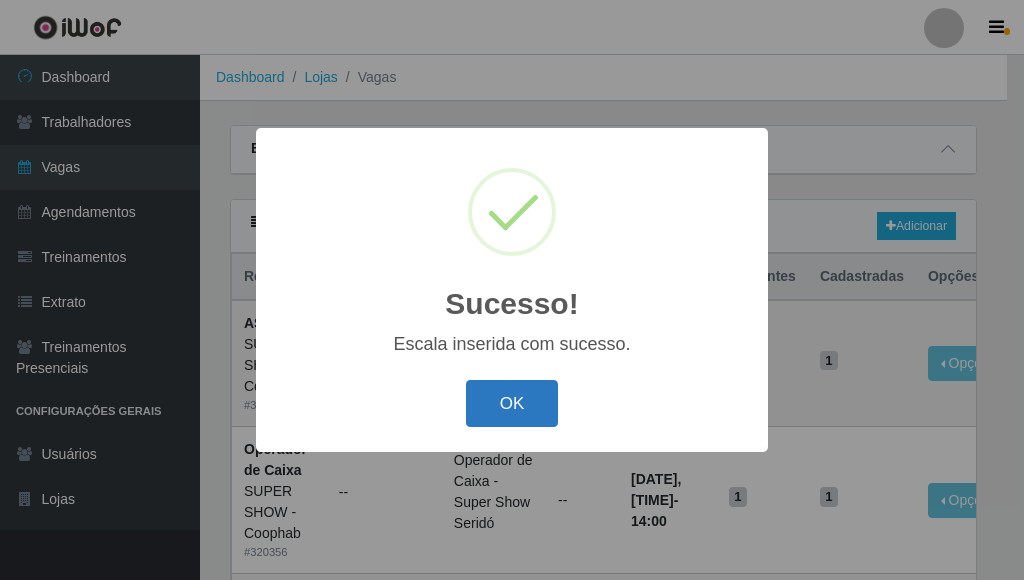 click on "OK" at bounding box center [512, 403] 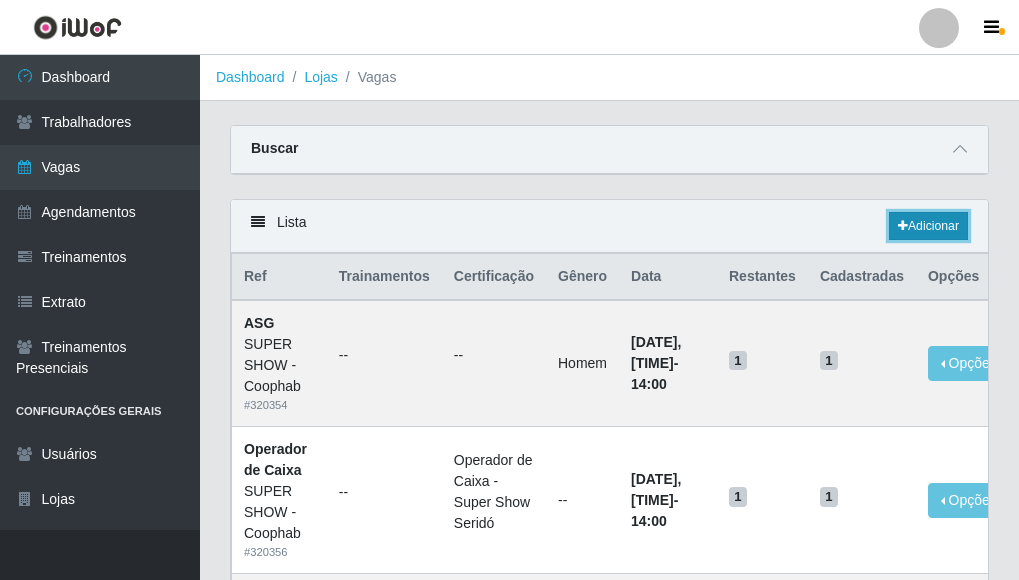 click on "Adicionar" at bounding box center [928, 226] 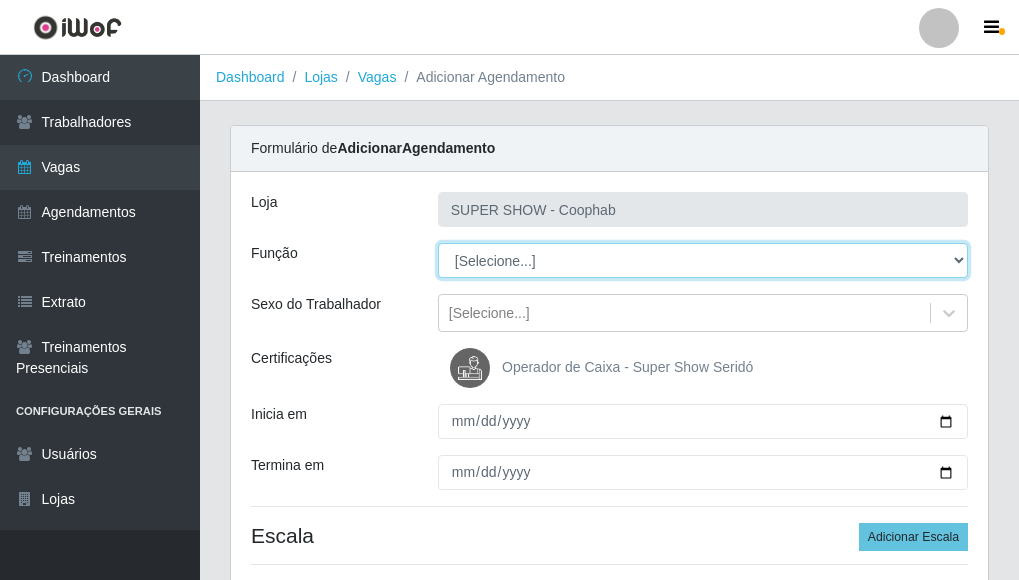 click on "[Selecione...] ASG ASG + ASG ++ Auxiliar de Estacionamento Auxiliar de Estacionamento + Auxiliar de Estacionamento ++ Balconista Balconista + Balconista ++ Embalador Embalador + Embalador ++ Operador de Caixa Operador de Caixa + Operador de Caixa ++ Repositor  Repositor + Repositor ++" at bounding box center (703, 260) 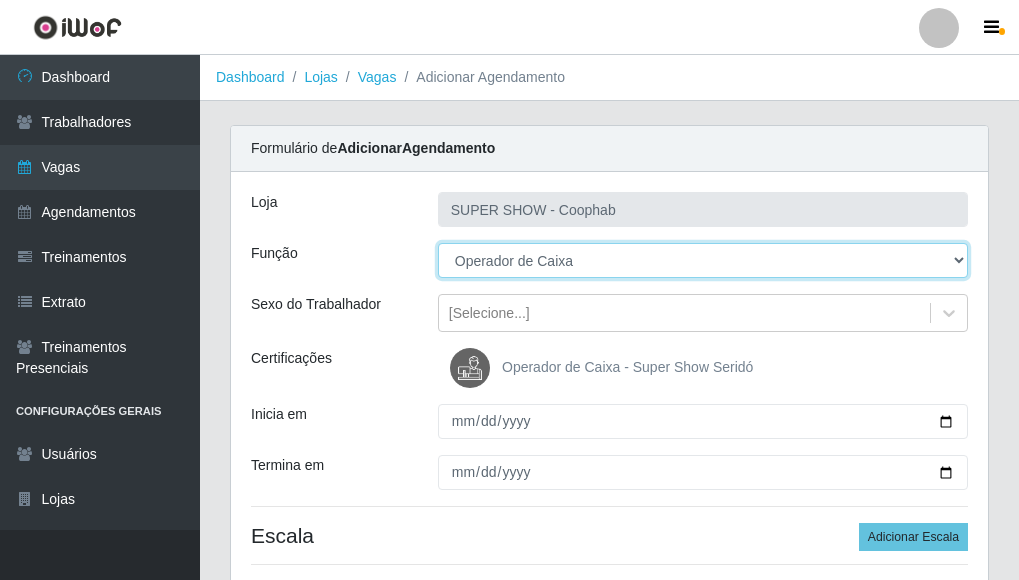 click on "[Selecione...] ASG ASG + ASG ++ Auxiliar de Estacionamento Auxiliar de Estacionamento + Auxiliar de Estacionamento ++ Balconista Balconista + Balconista ++ Embalador Embalador + Embalador ++ Operador de Caixa Operador de Caixa + Operador de Caixa ++ Repositor  Repositor + Repositor ++" at bounding box center (703, 260) 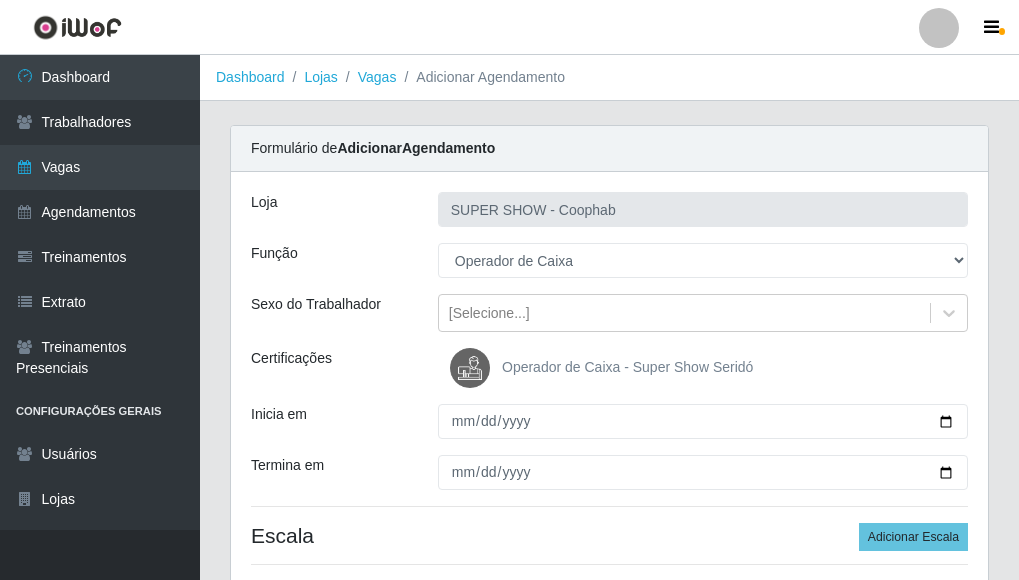 click at bounding box center [474, 368] 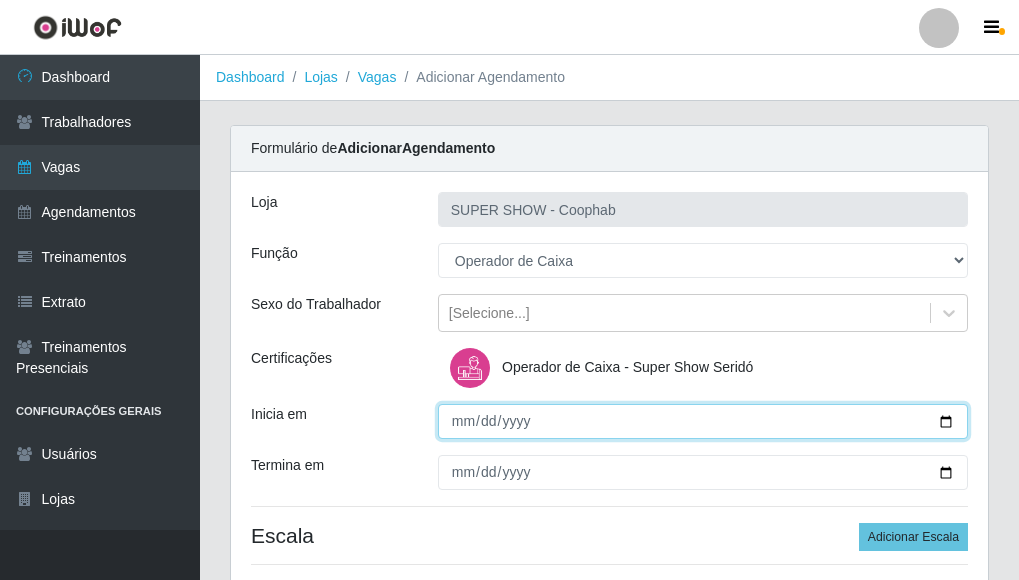 click on "Inicia em" at bounding box center [703, 421] 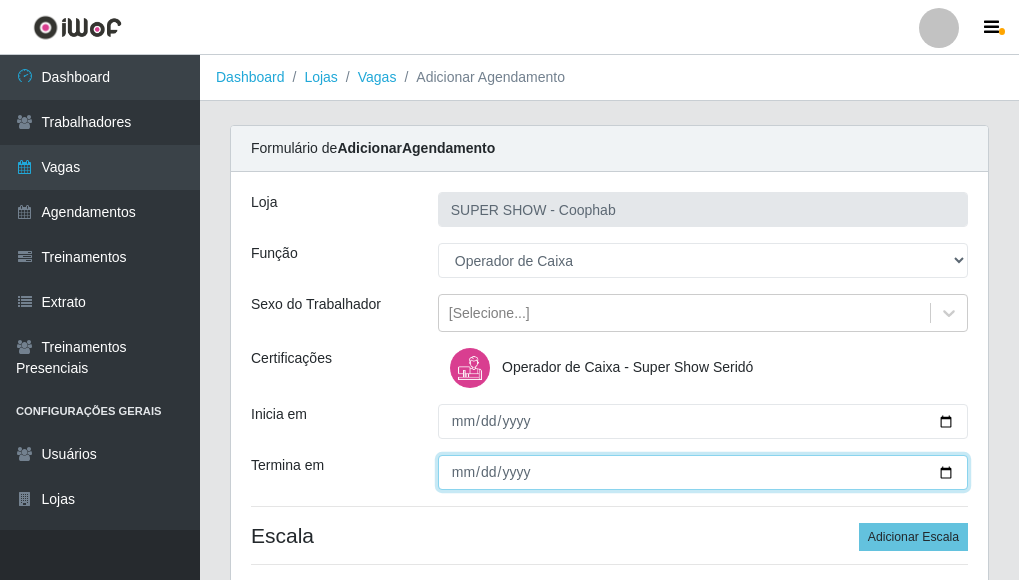 click on "Termina em" at bounding box center [703, 472] 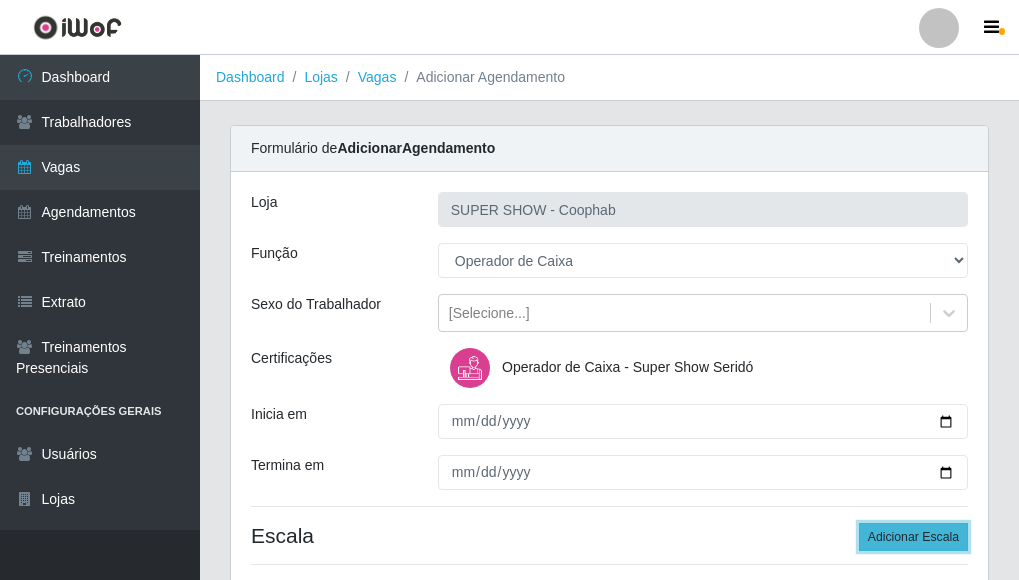 click on "Adicionar Escala" at bounding box center (913, 537) 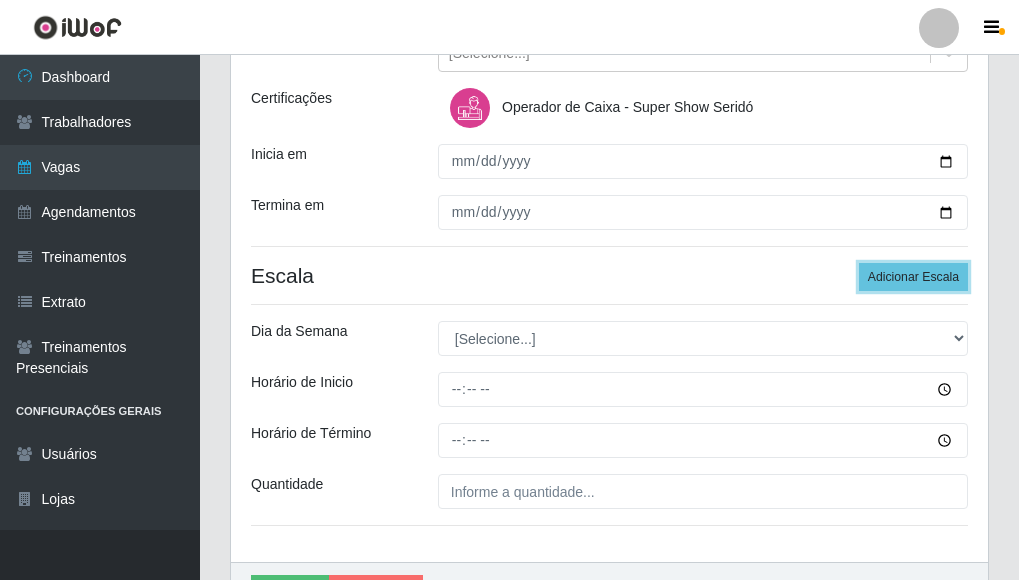 scroll, scrollTop: 300, scrollLeft: 0, axis: vertical 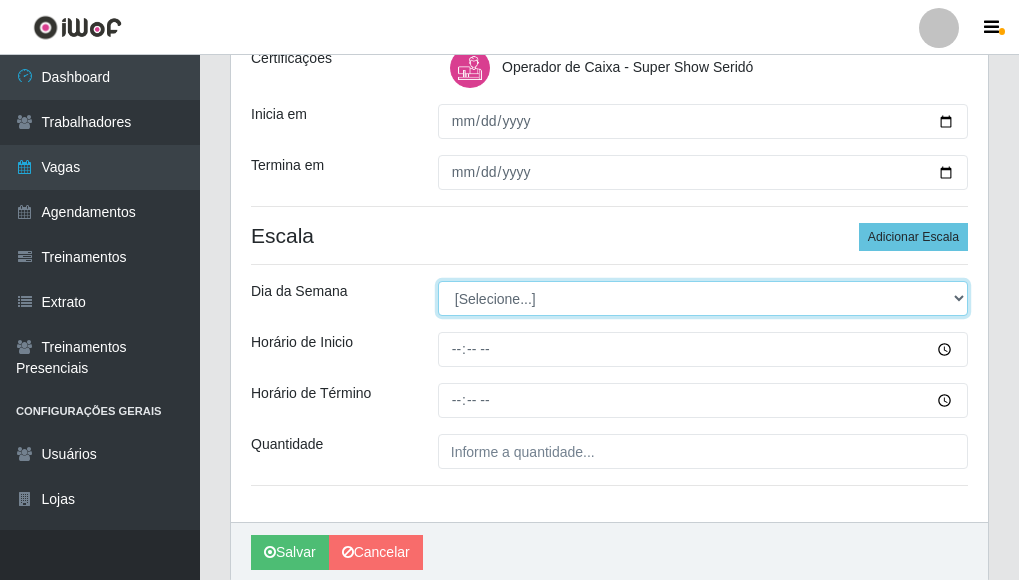 click on "[Selecione...] Segunda Terça Quarta Quinta Sexta Sábado Domingo" at bounding box center [703, 298] 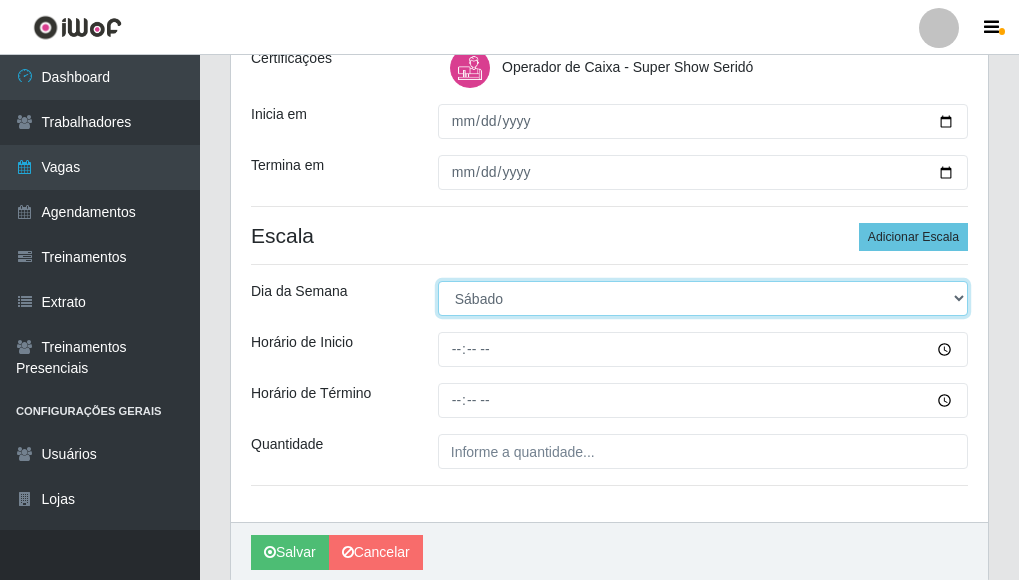 click on "[Selecione...] Segunda Terça Quarta Quinta Sexta Sábado Domingo" at bounding box center [703, 298] 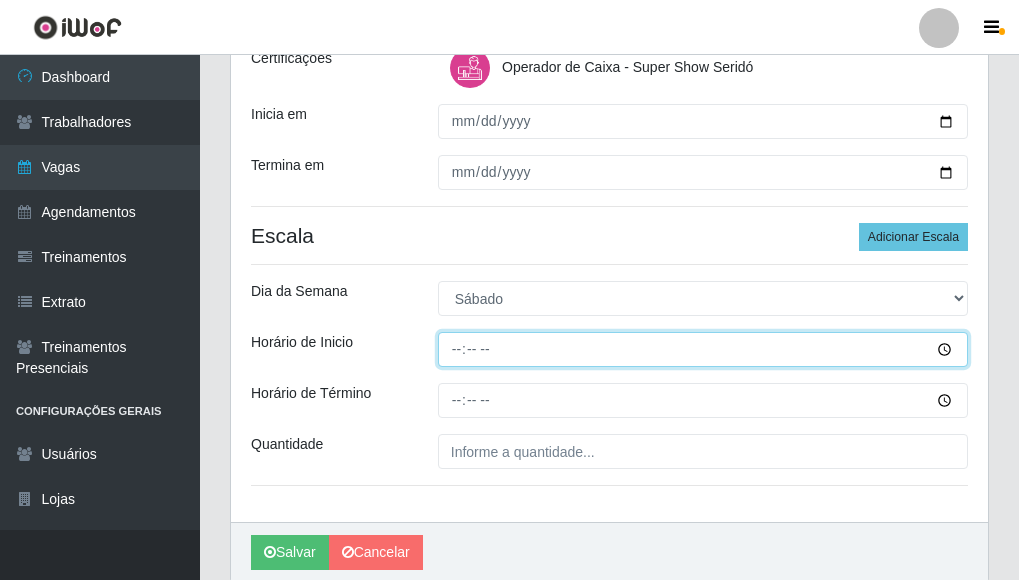 click on "Horário de Inicio" at bounding box center [703, 349] 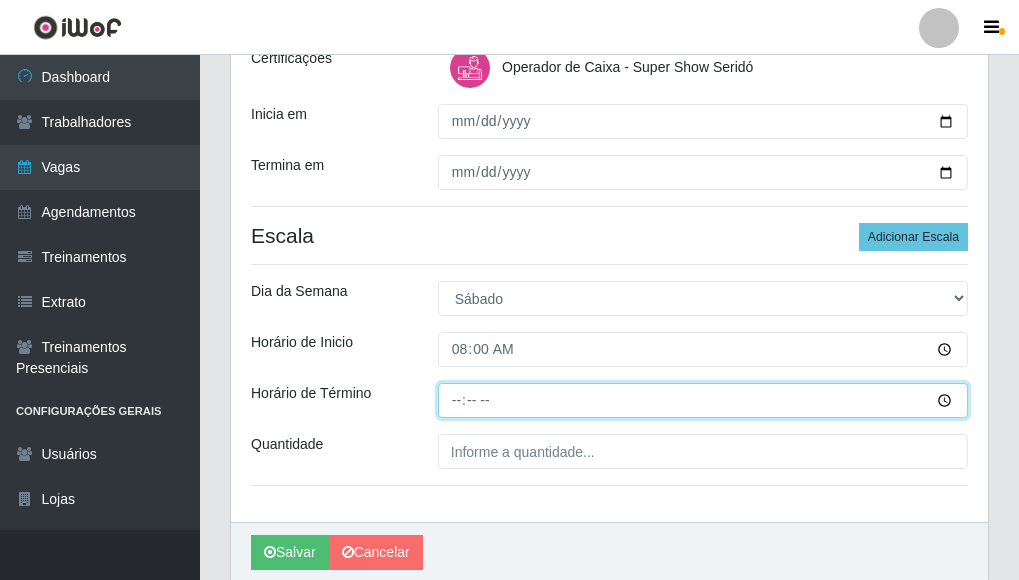 click on "Horário de Término" at bounding box center [703, 400] 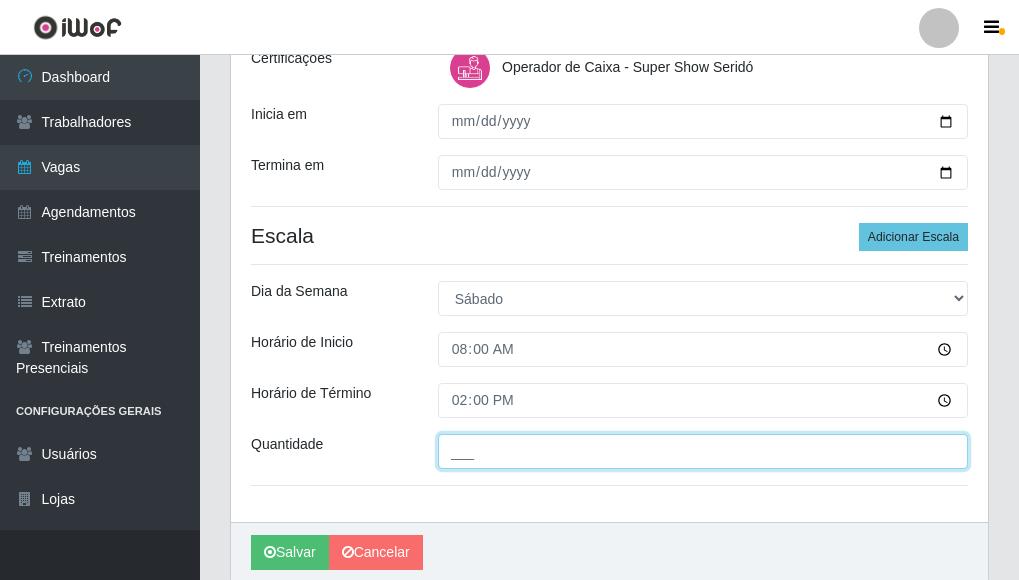 click on "___" at bounding box center (703, 451) 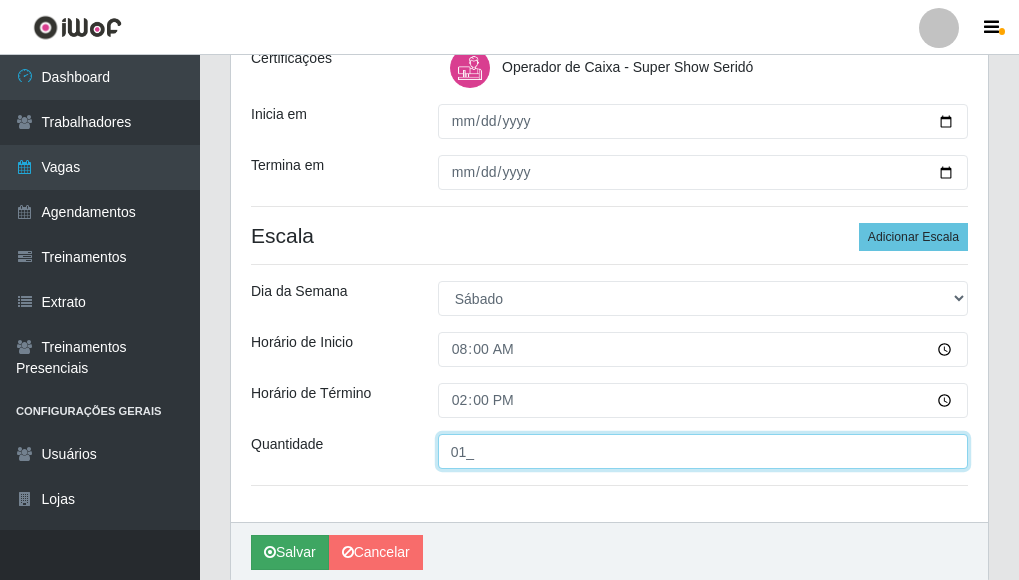 type on "01_" 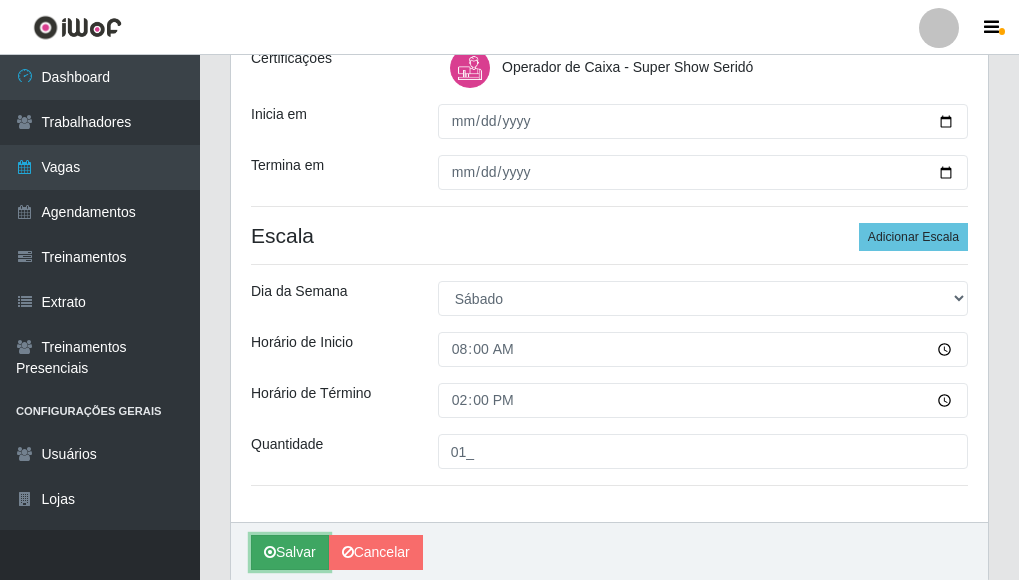 click on "Salvar" at bounding box center [290, 552] 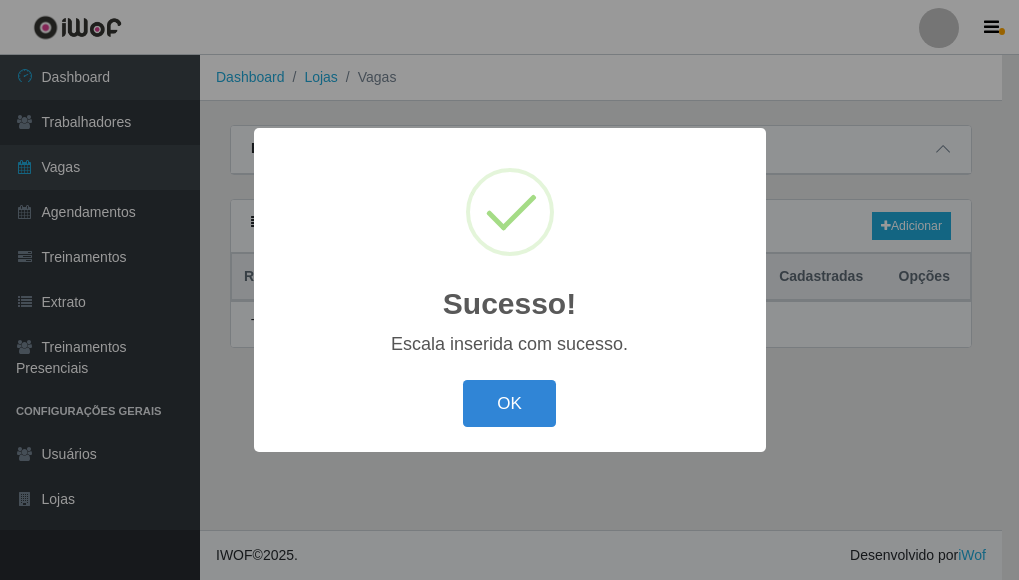 scroll, scrollTop: 0, scrollLeft: 0, axis: both 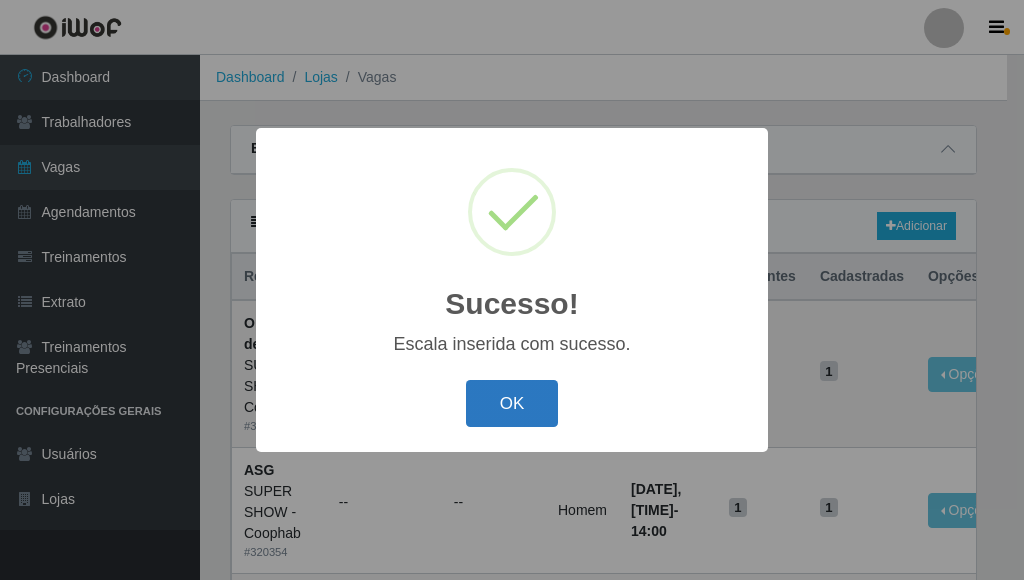 click on "OK" at bounding box center [512, 403] 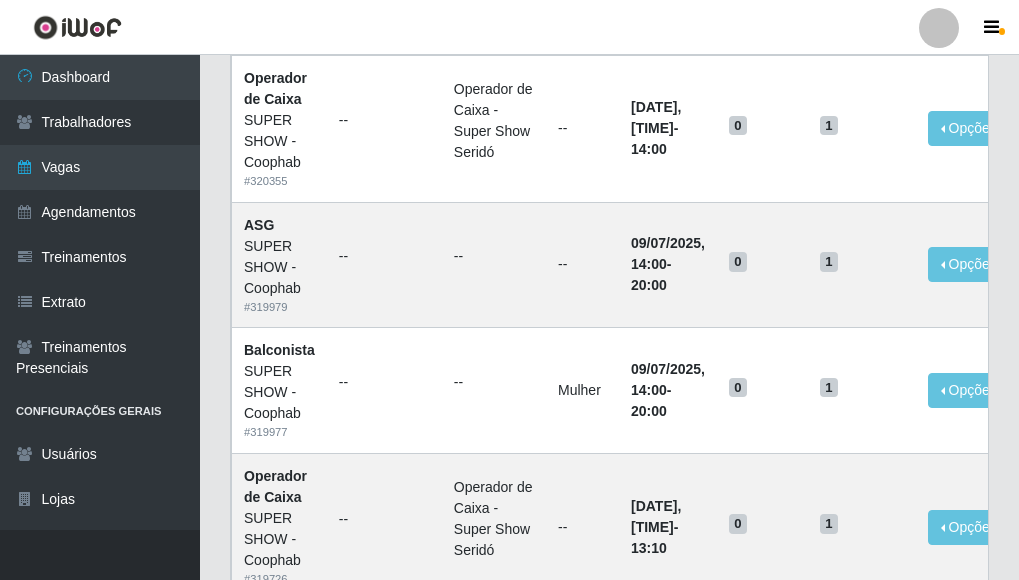 scroll, scrollTop: 700, scrollLeft: 0, axis: vertical 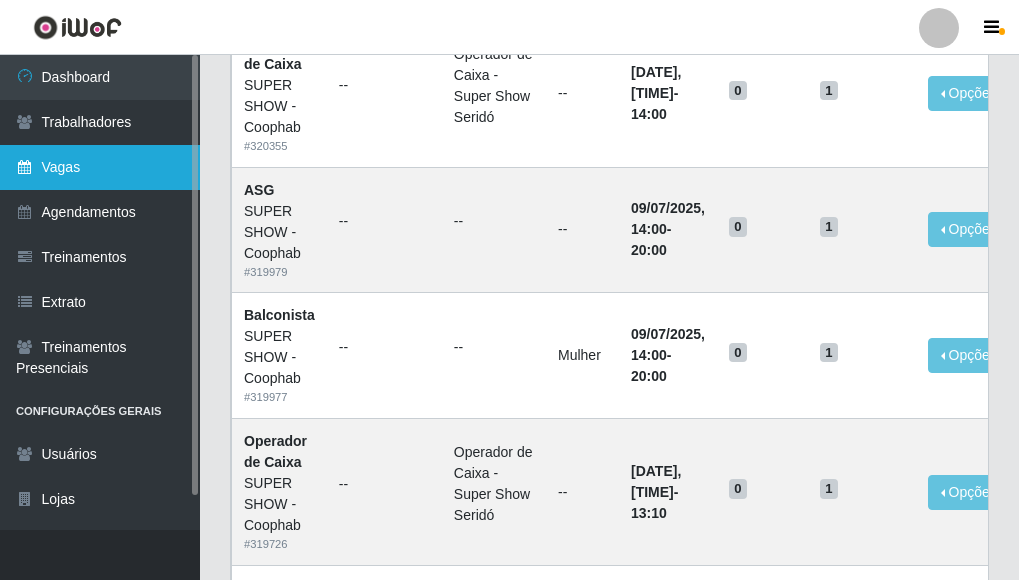 click on "Vagas" at bounding box center (100, 167) 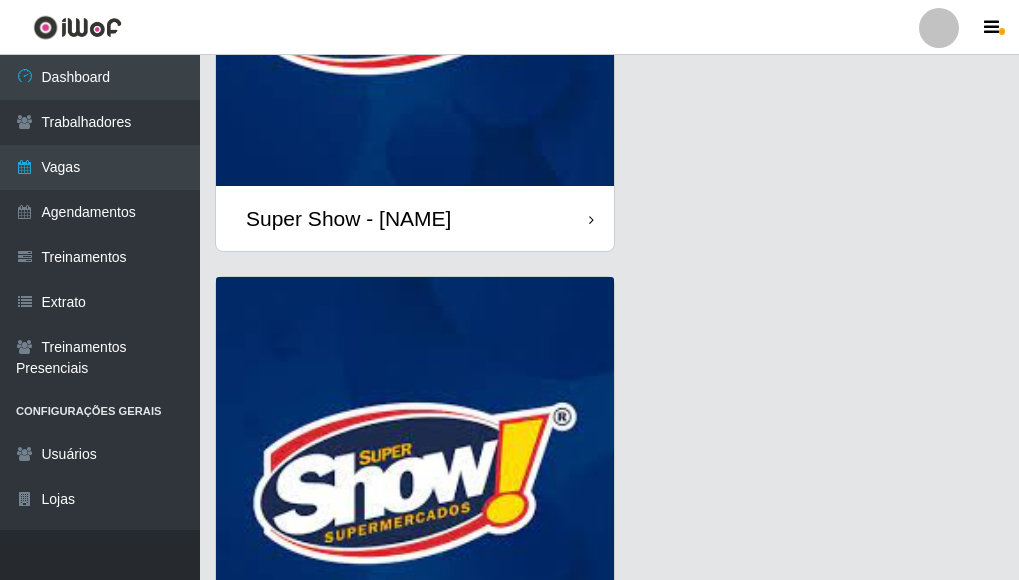 scroll, scrollTop: 573, scrollLeft: 0, axis: vertical 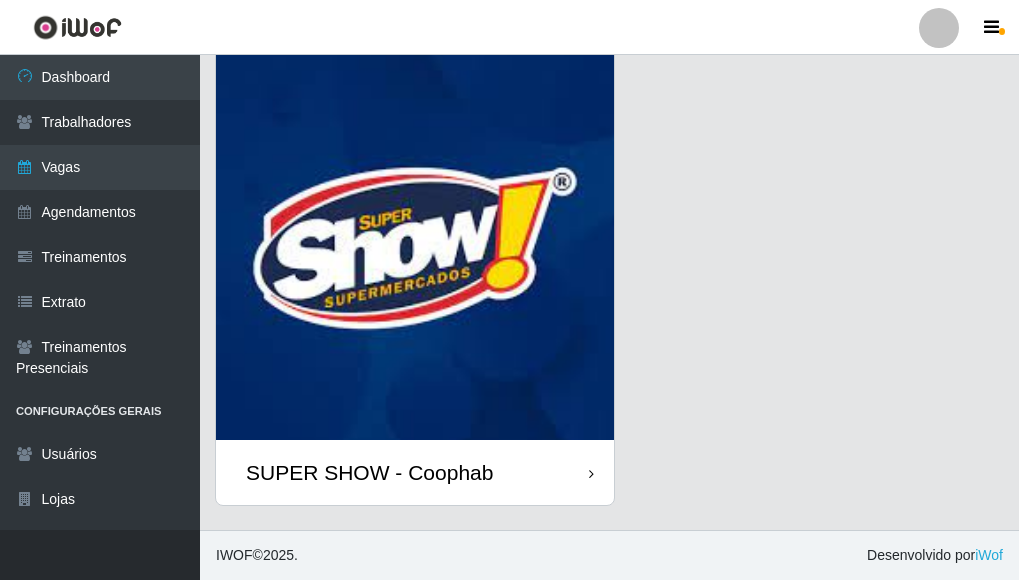 click at bounding box center (415, 241) 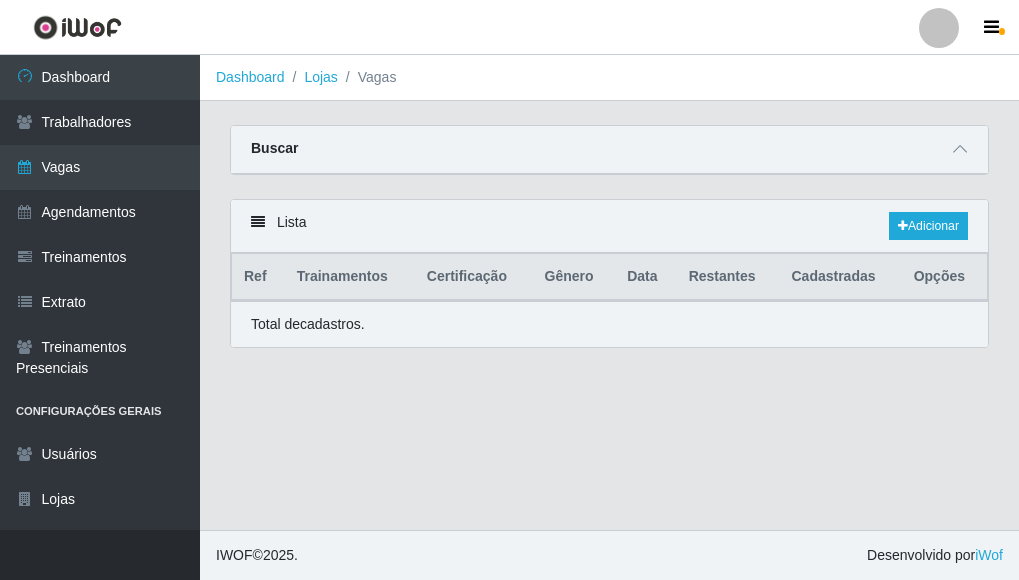 scroll, scrollTop: 0, scrollLeft: 0, axis: both 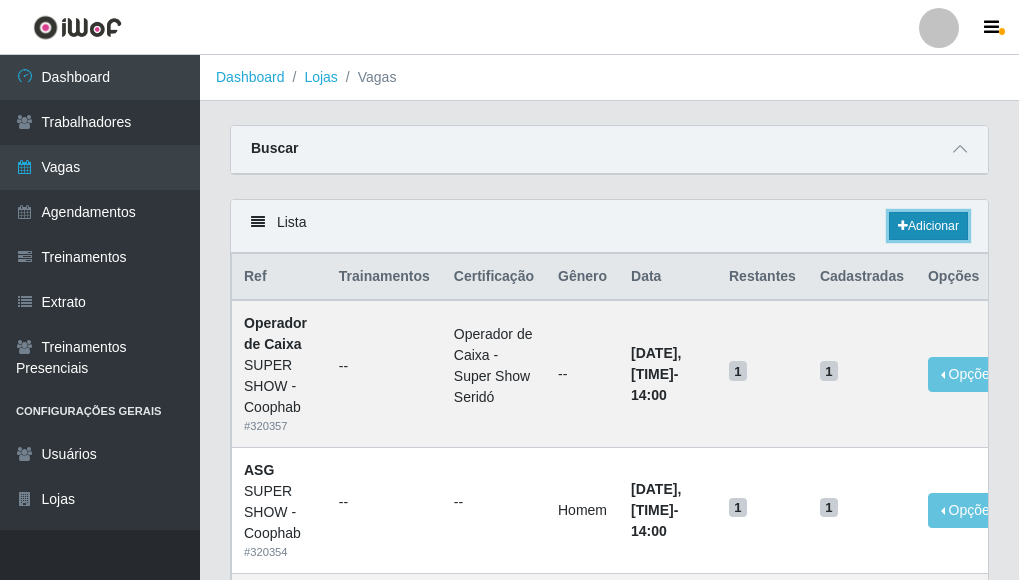 click on "Adicionar" at bounding box center [928, 226] 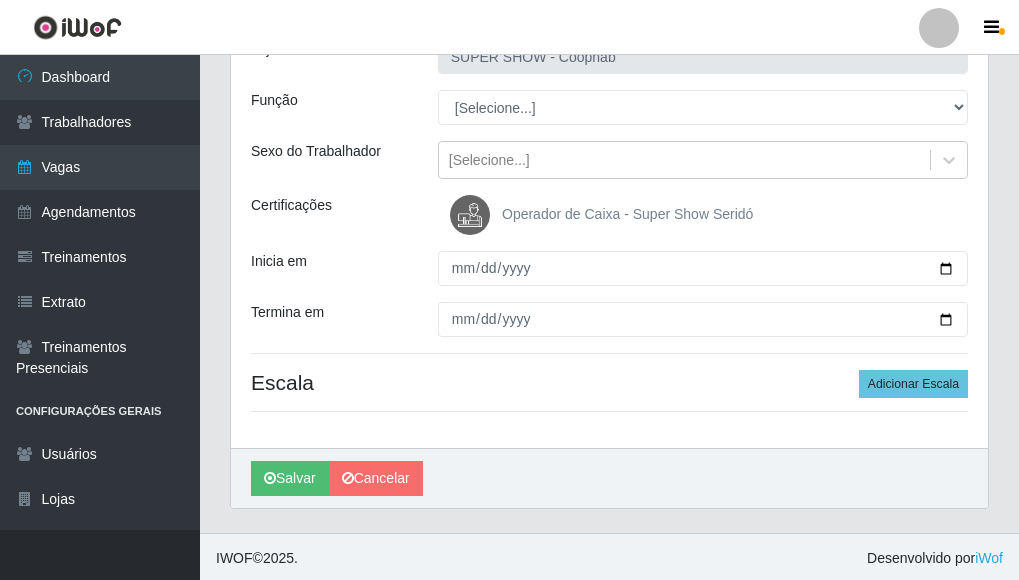 scroll, scrollTop: 156, scrollLeft: 0, axis: vertical 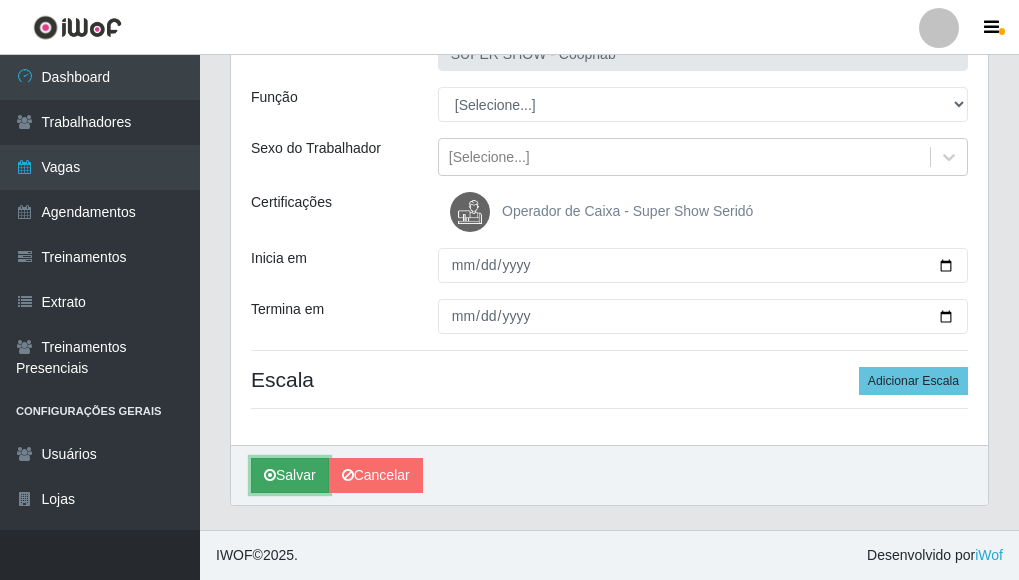 click on "Salvar" at bounding box center (290, 475) 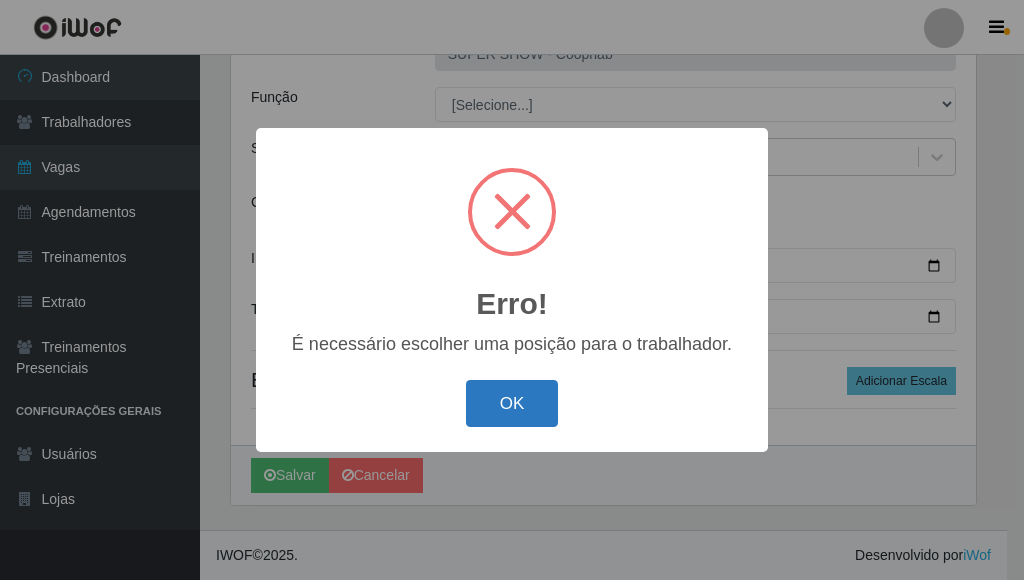click on "OK" at bounding box center [512, 403] 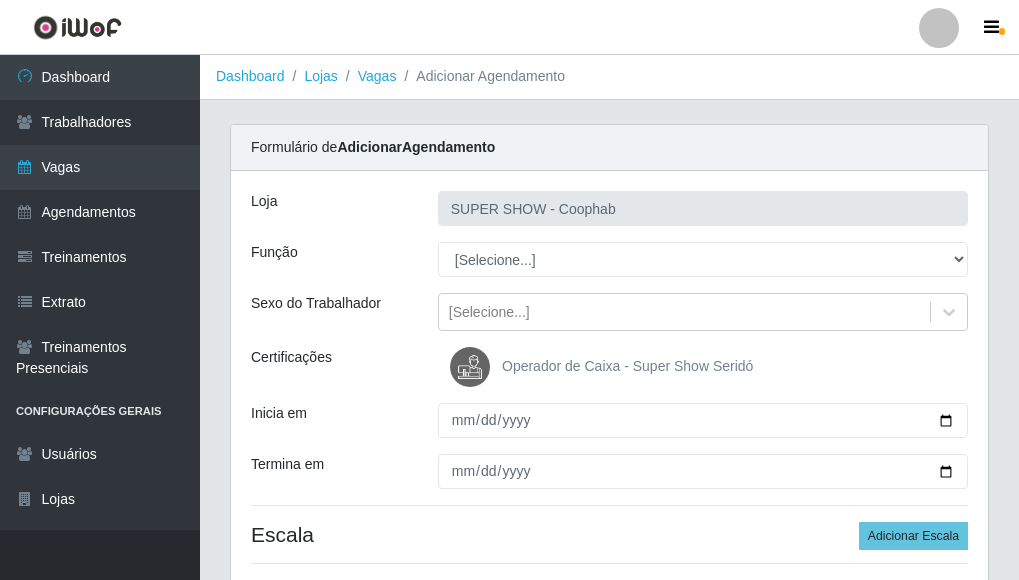 scroll, scrollTop: 0, scrollLeft: 0, axis: both 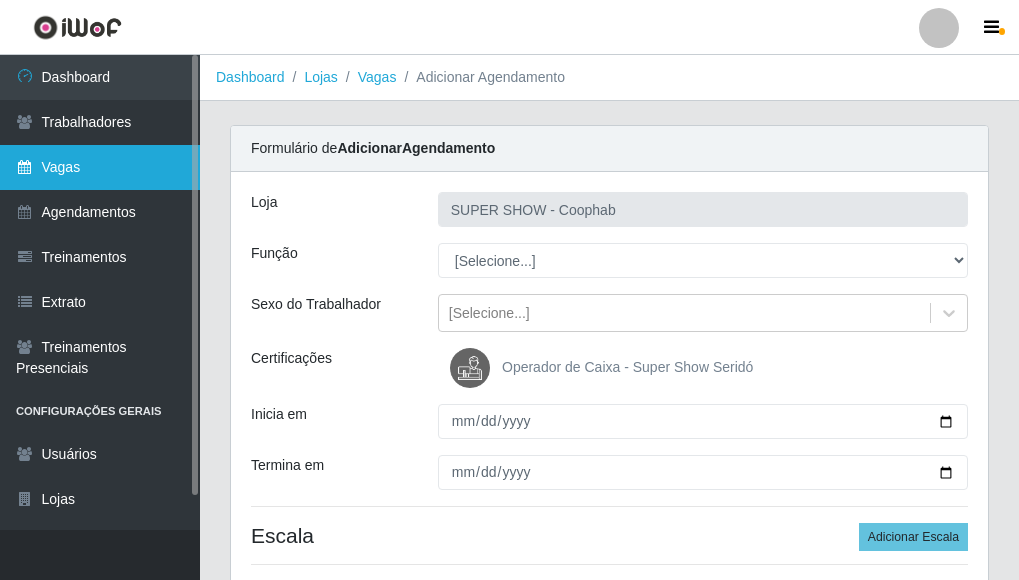 click on "Vagas" at bounding box center (100, 167) 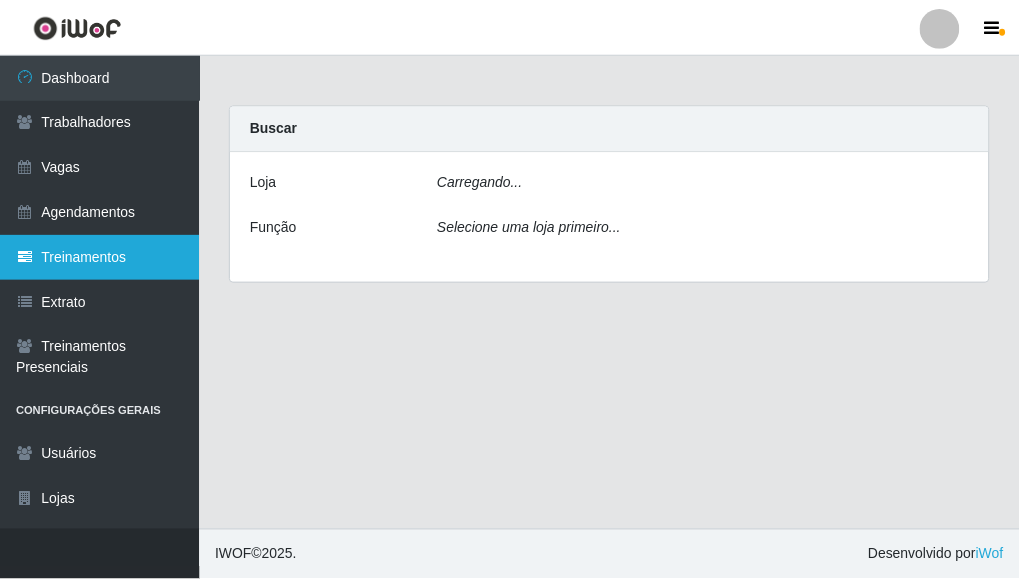 scroll, scrollTop: 0, scrollLeft: 0, axis: both 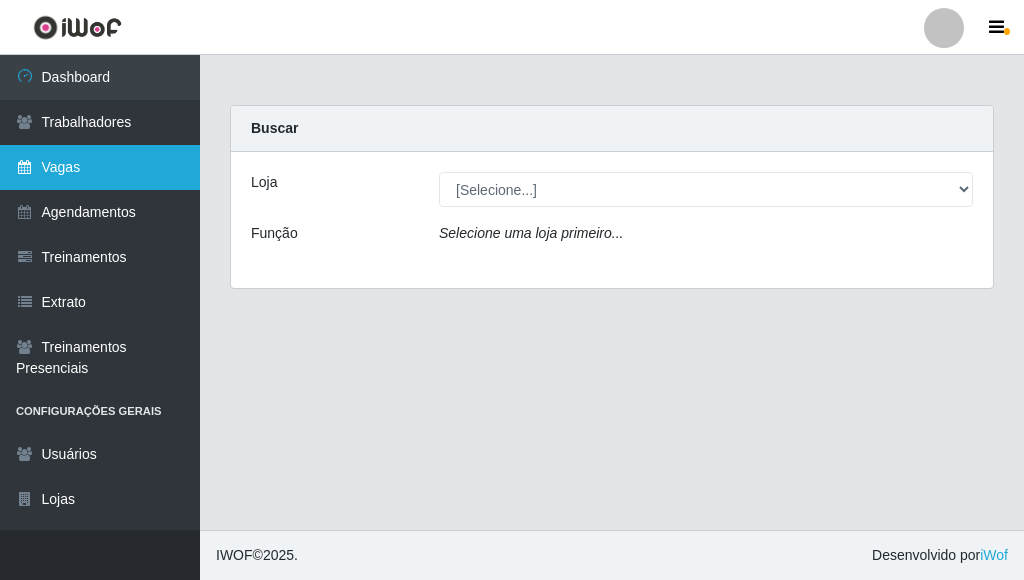 click on "Vagas" at bounding box center [100, 167] 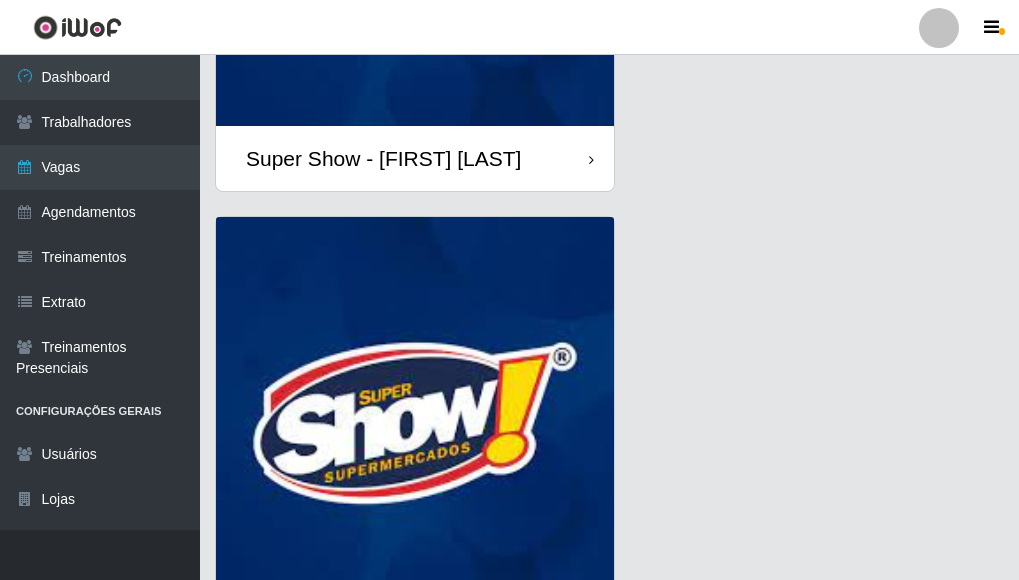 scroll, scrollTop: 400, scrollLeft: 0, axis: vertical 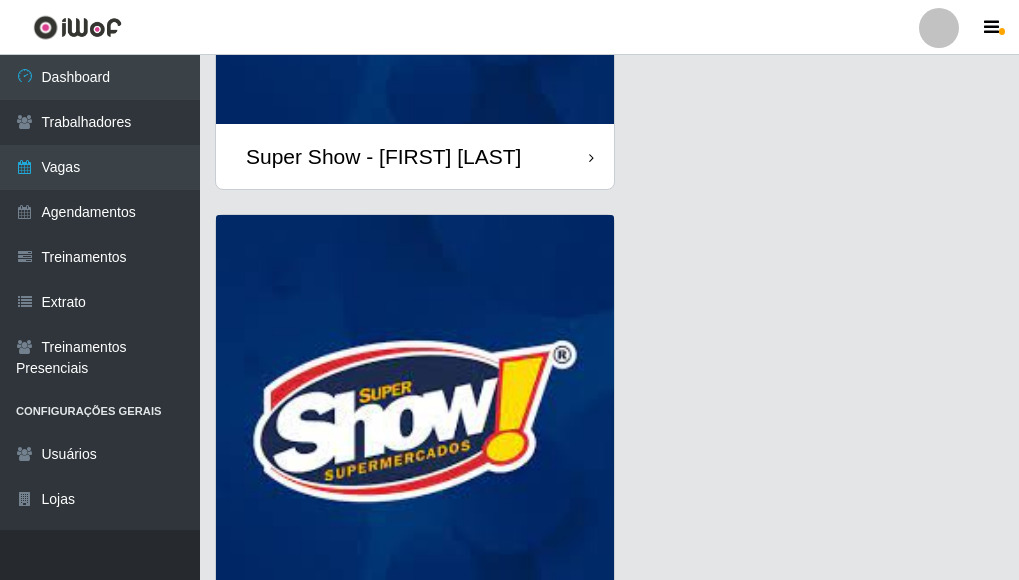 click at bounding box center (415, 414) 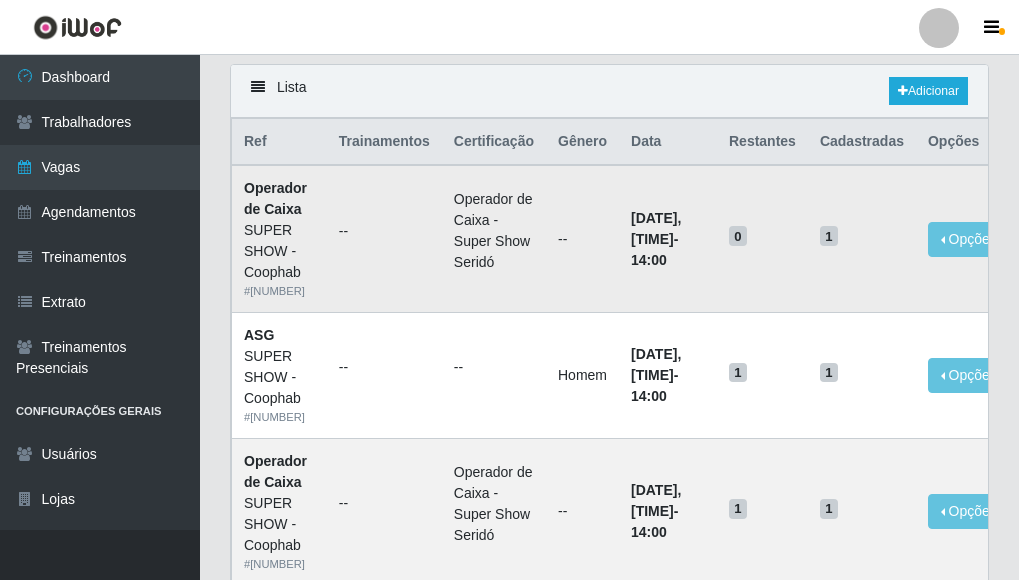 scroll, scrollTop: 100, scrollLeft: 0, axis: vertical 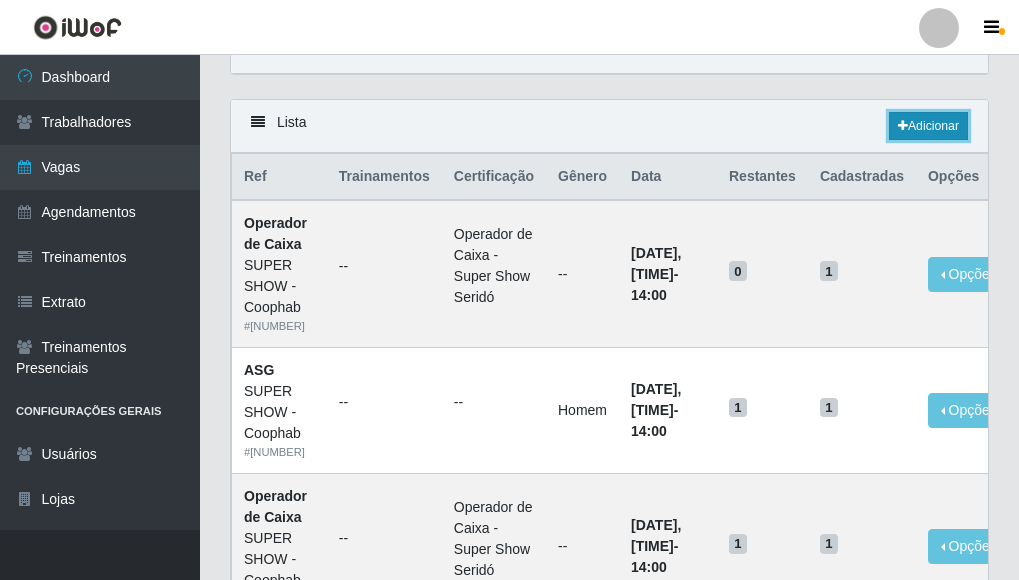 click on "Adicionar" at bounding box center (928, 126) 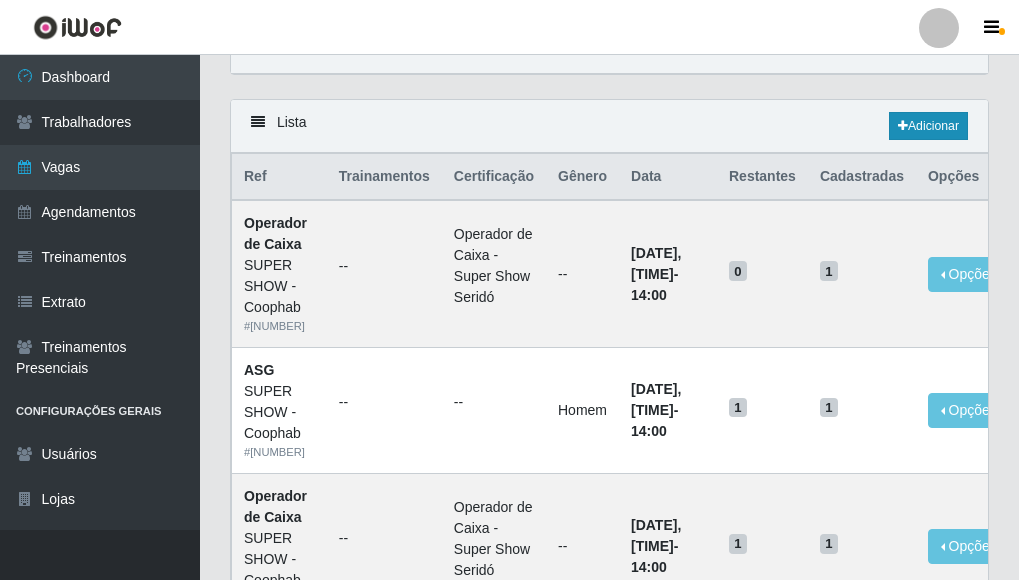 scroll, scrollTop: 0, scrollLeft: 0, axis: both 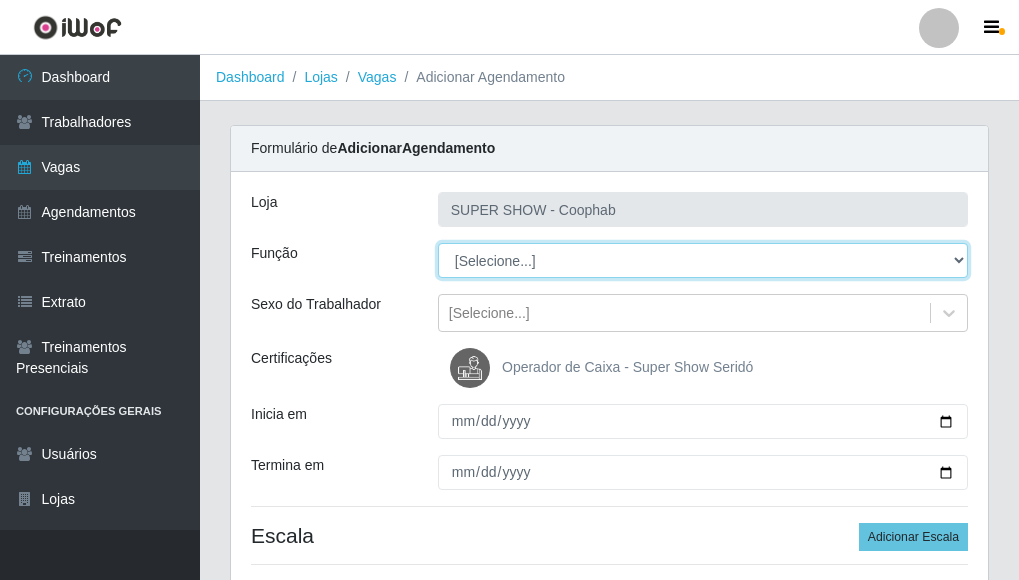 click on "[Selecione...] ASG ASG + ASG ++ Auxiliar de Estacionamento Auxiliar de Estacionamento + Auxiliar de Estacionamento ++ Balconista Balconista + Balconista ++ Embalador Embalador + Embalador ++ Operador de Caixa Operador de Caixa + Operador de Caixa ++ Repositor  Repositor + Repositor ++" at bounding box center [703, 260] 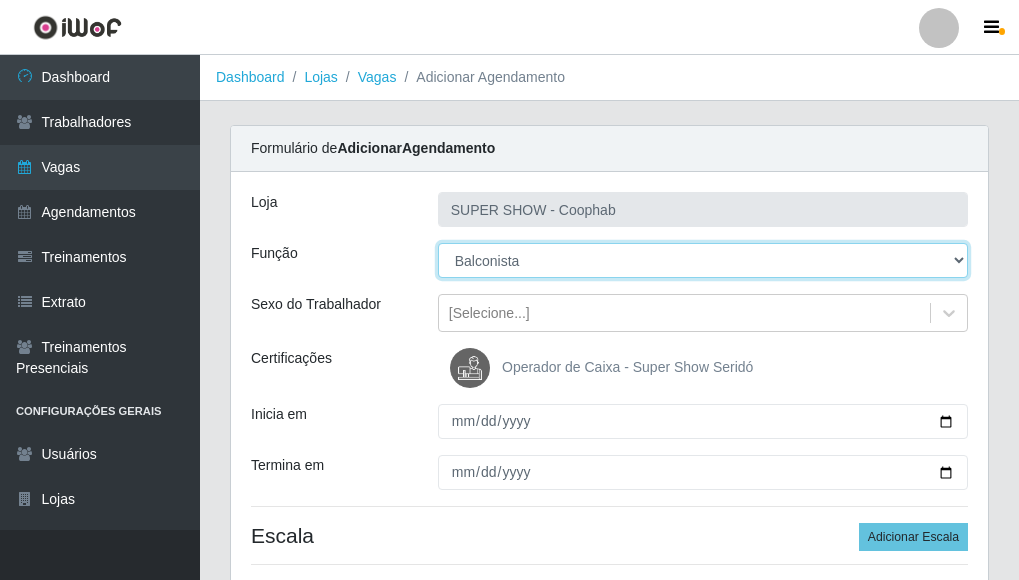 click on "[Selecione...] ASG ASG + ASG ++ Auxiliar de Estacionamento Auxiliar de Estacionamento + Auxiliar de Estacionamento ++ Balconista Balconista + Balconista ++ Embalador Embalador + Embalador ++ Operador de Caixa Operador de Caixa + Operador de Caixa ++ Repositor  Repositor + Repositor ++" at bounding box center [703, 260] 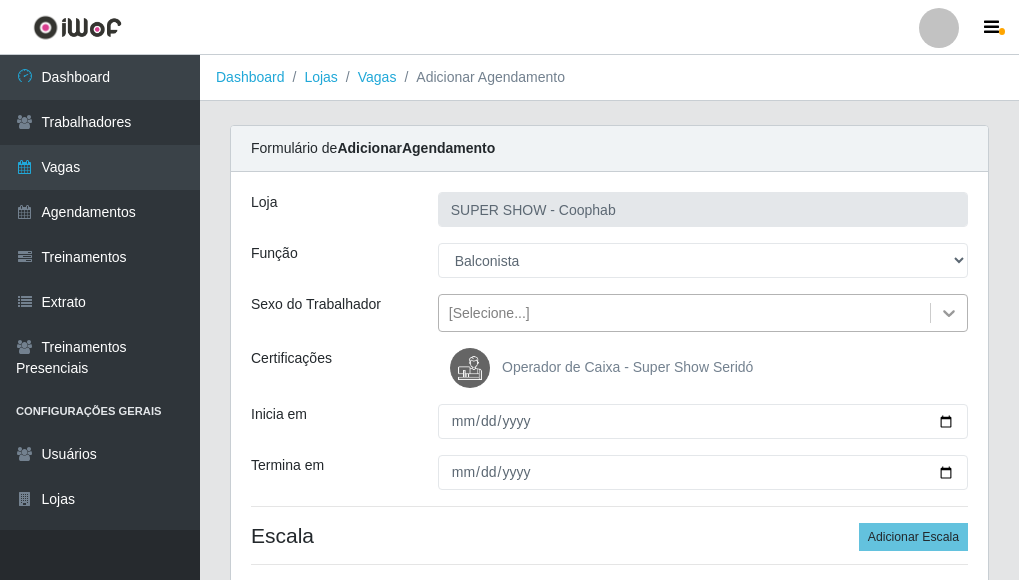 click at bounding box center [949, 313] 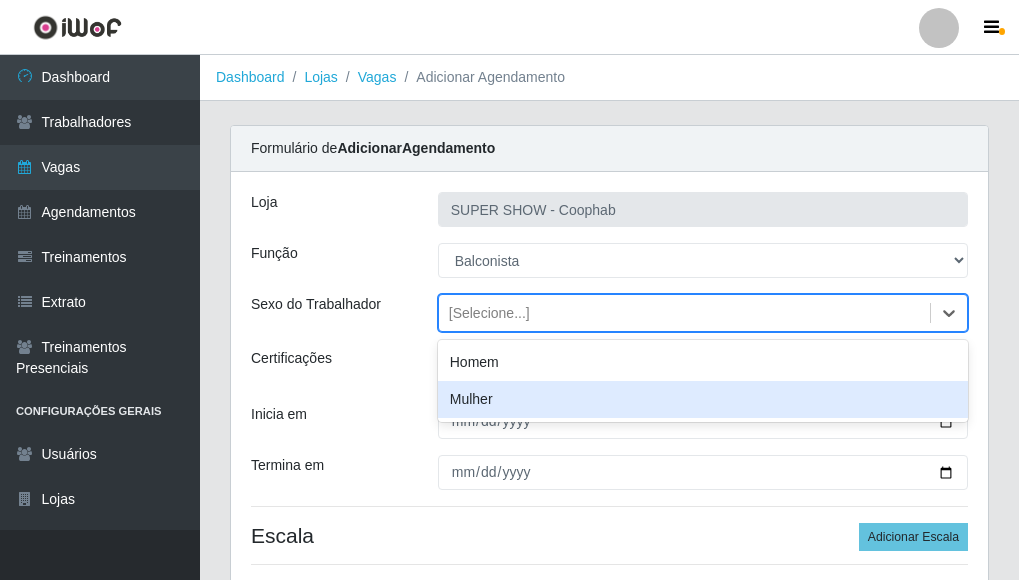 click on "Mulher" at bounding box center [703, 399] 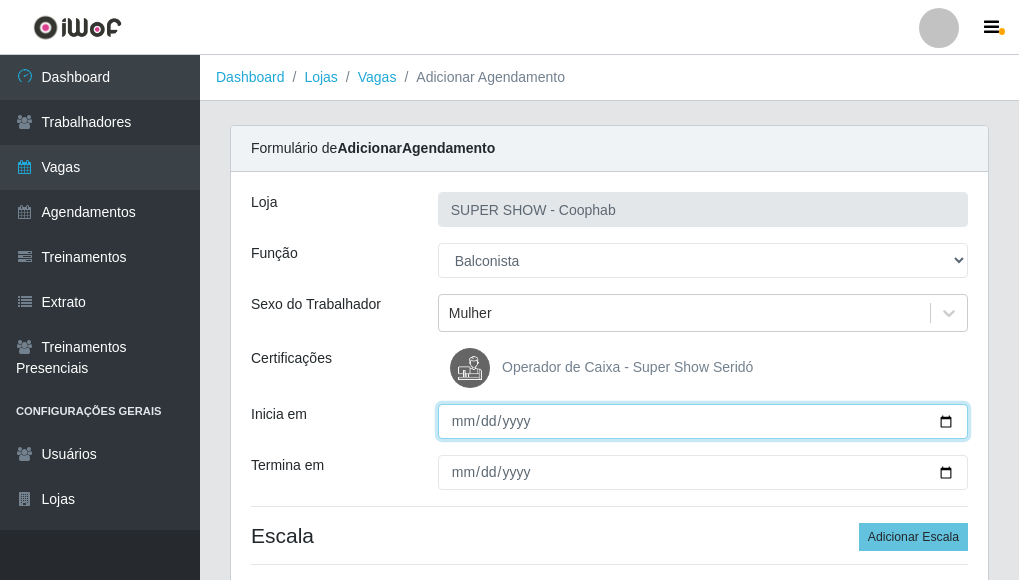 click on "Inicia em" at bounding box center [703, 421] 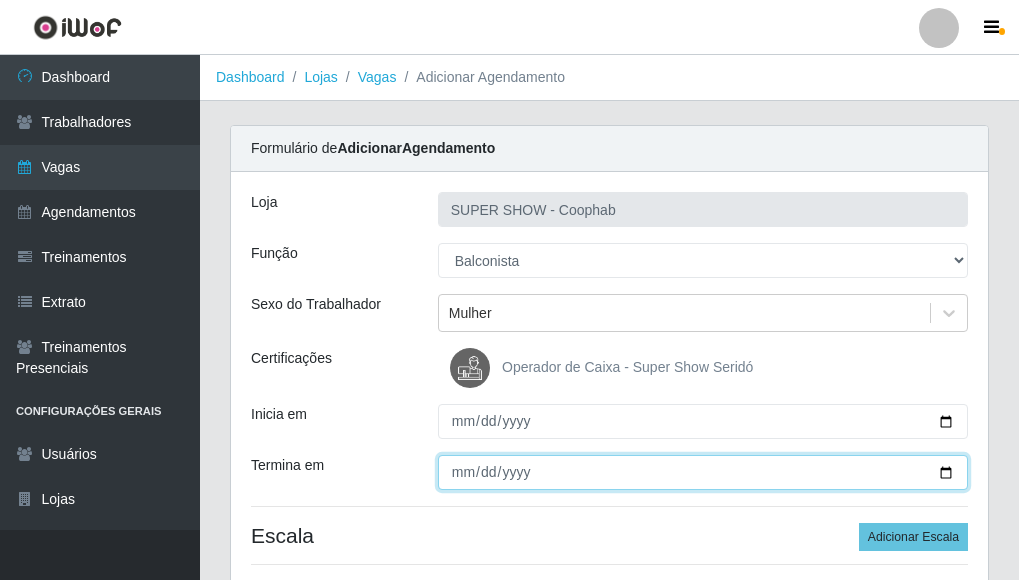 click on "Termina em" at bounding box center [703, 472] 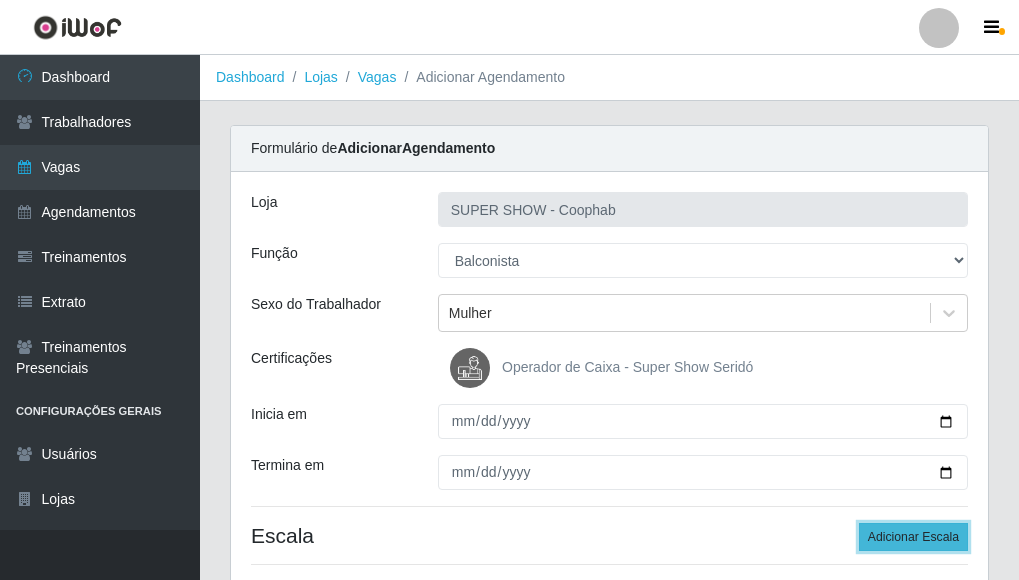 click on "Adicionar Escala" at bounding box center [913, 537] 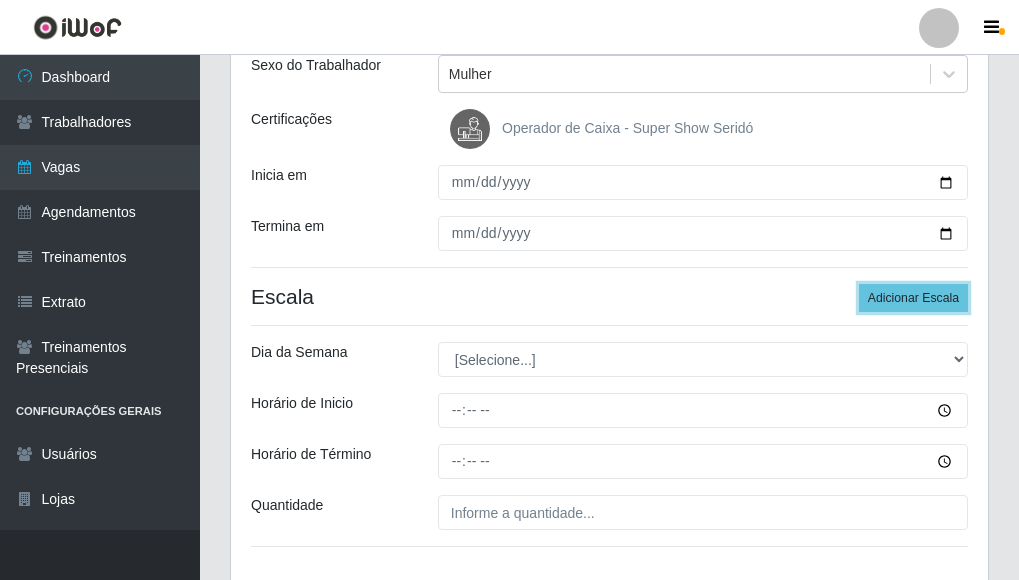 scroll, scrollTop: 300, scrollLeft: 0, axis: vertical 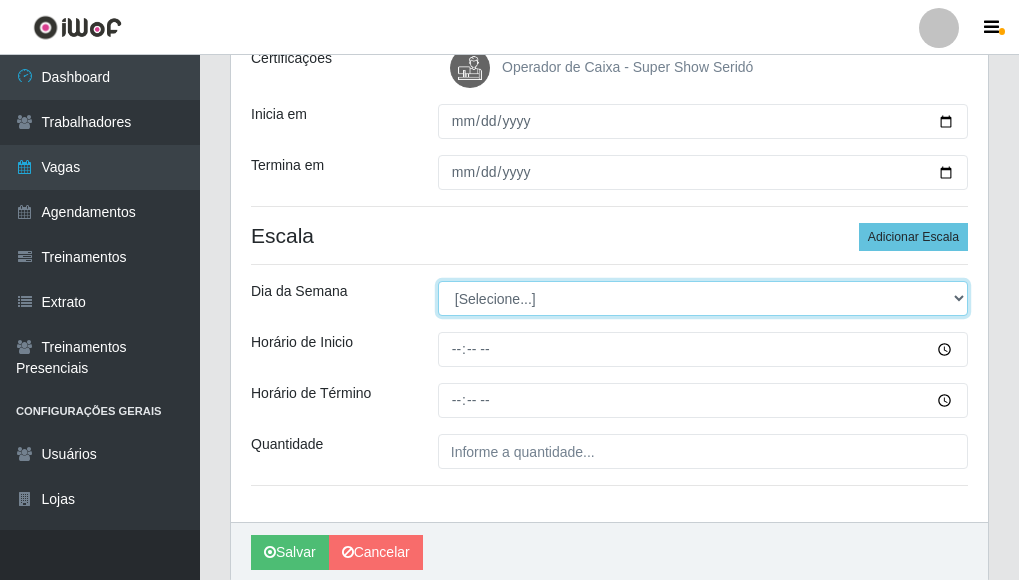 click on "[Selecione...] Segunda Terça Quarta Quinta Sexta Sábado Domingo" at bounding box center (703, 298) 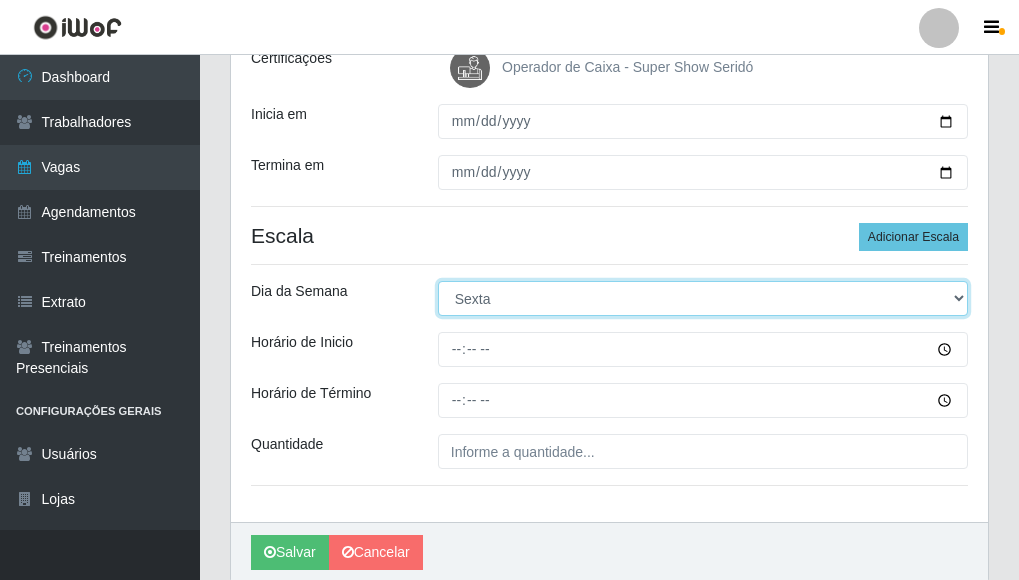 click on "[Selecione...] Segunda Terça Quarta Quinta Sexta Sábado Domingo" at bounding box center (703, 298) 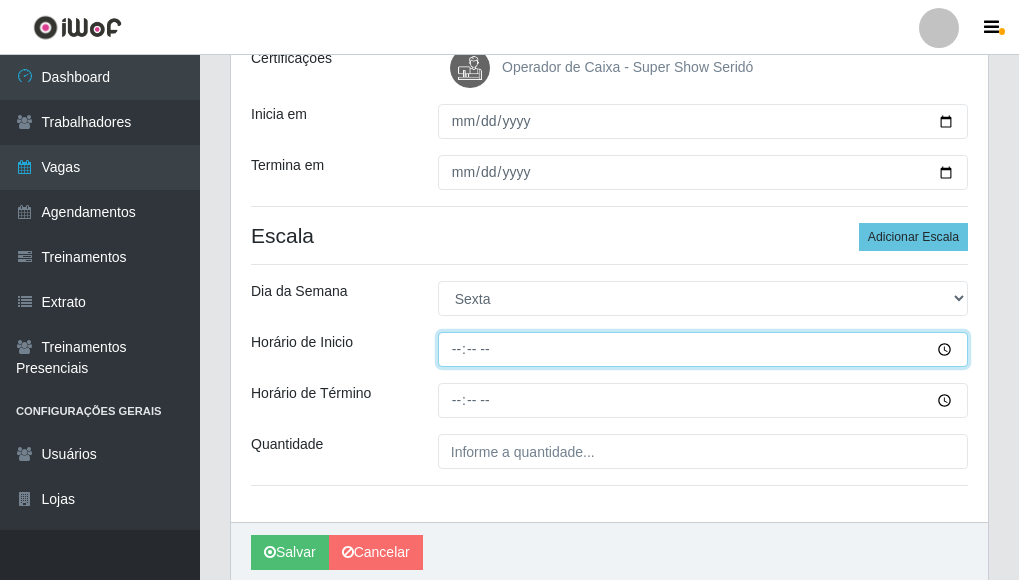 drag, startPoint x: 448, startPoint y: 347, endPoint x: 458, endPoint y: 354, distance: 12.206555 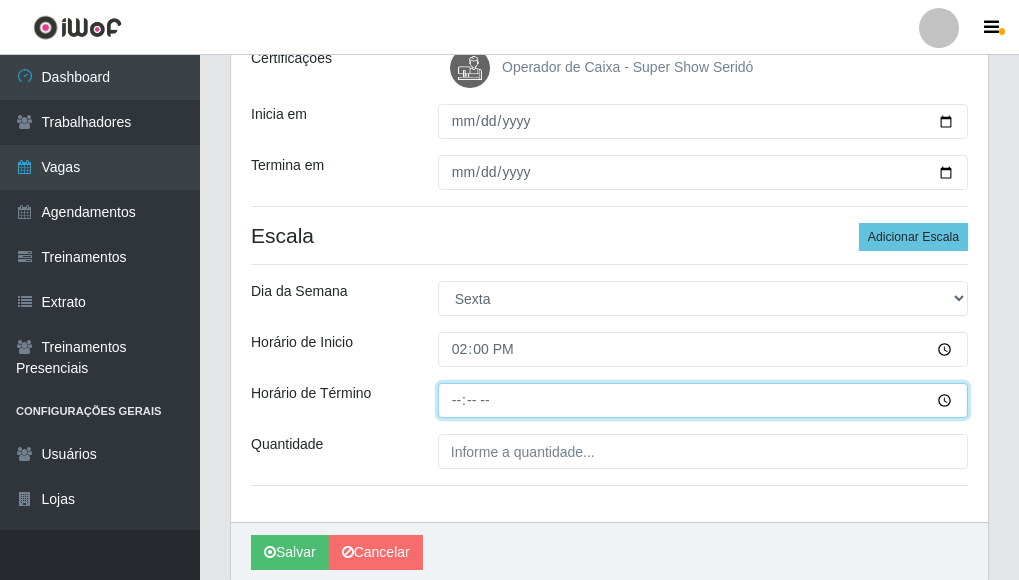 click on "Horário de Término" at bounding box center [703, 400] 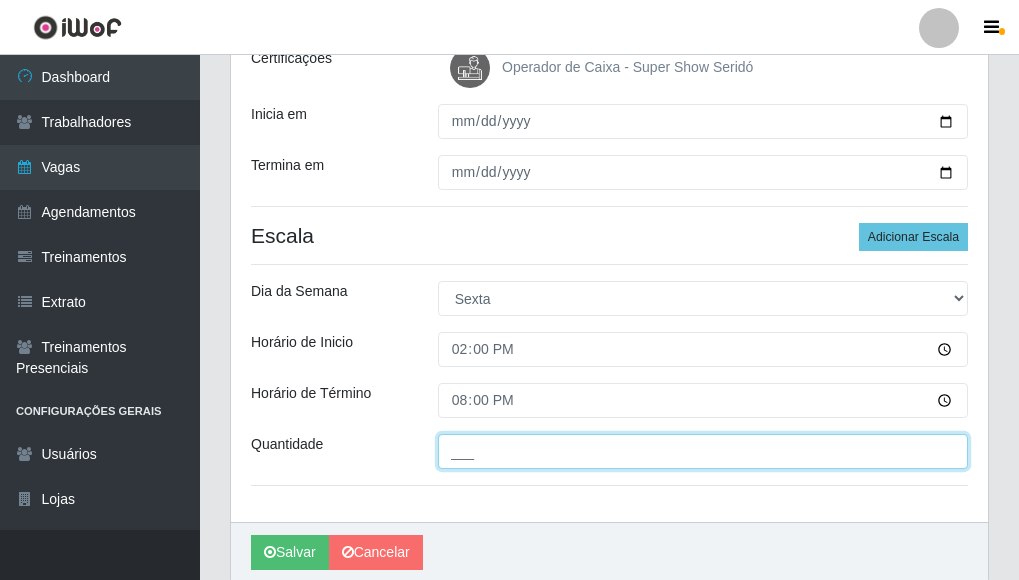 click on "___" at bounding box center (703, 451) 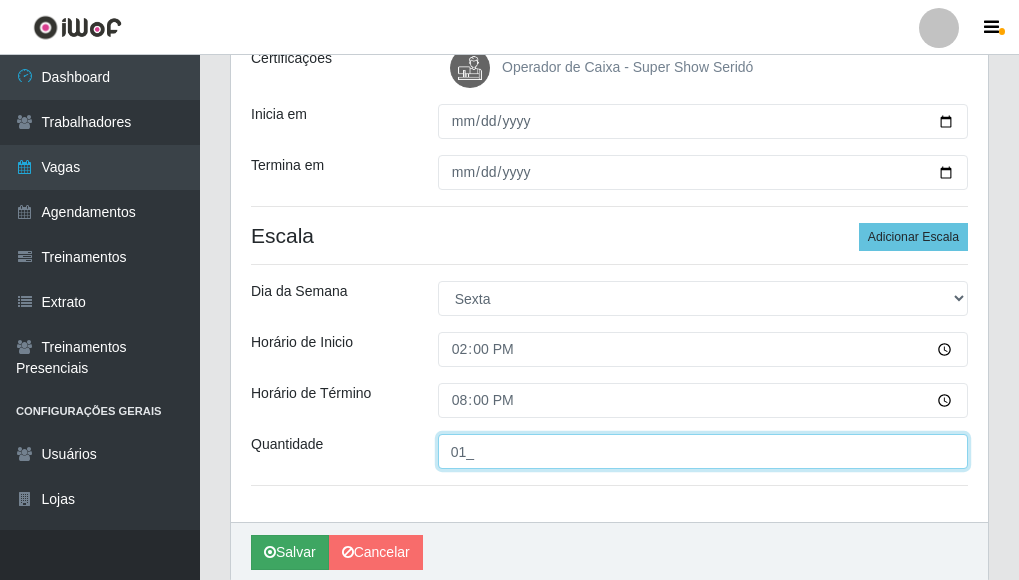 type on "01_" 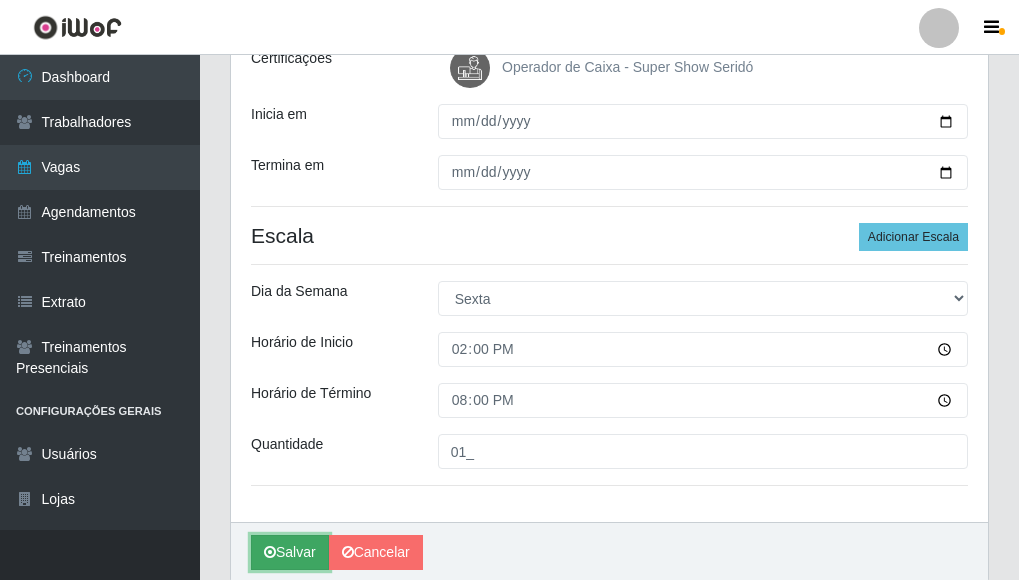 click on "Salvar" at bounding box center [290, 552] 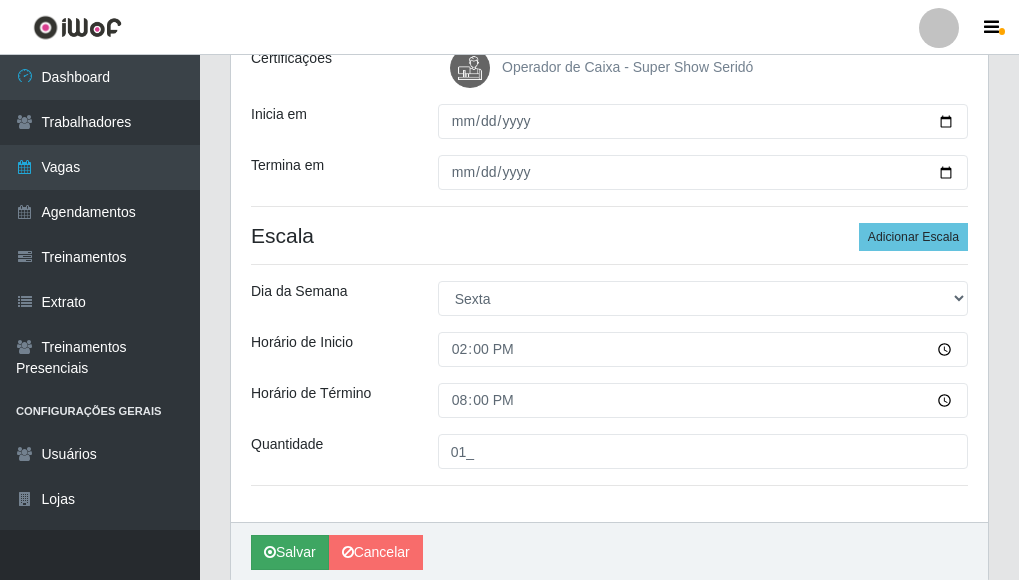 scroll, scrollTop: 0, scrollLeft: 0, axis: both 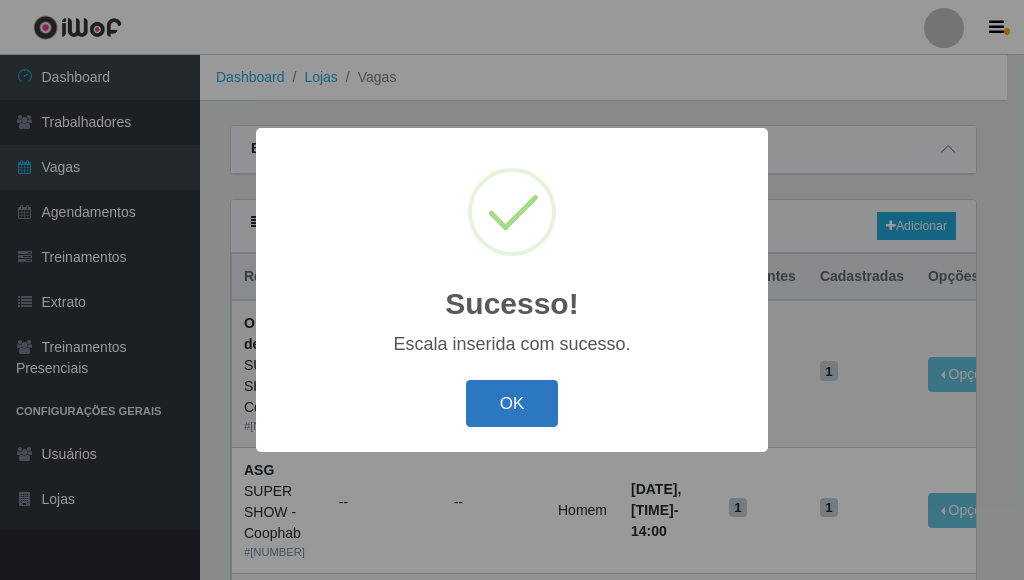click on "OK" at bounding box center (512, 403) 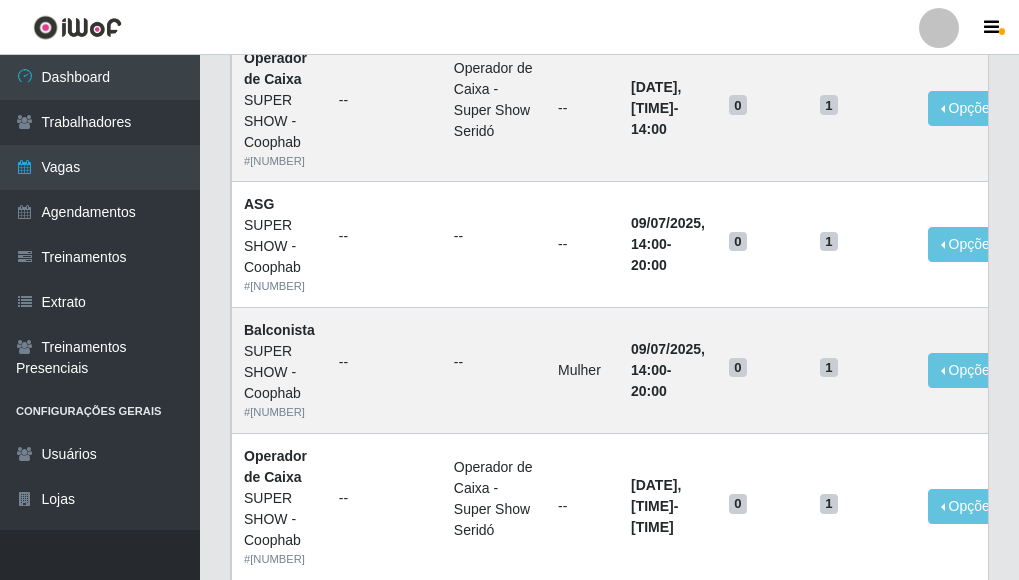 scroll, scrollTop: 800, scrollLeft: 0, axis: vertical 